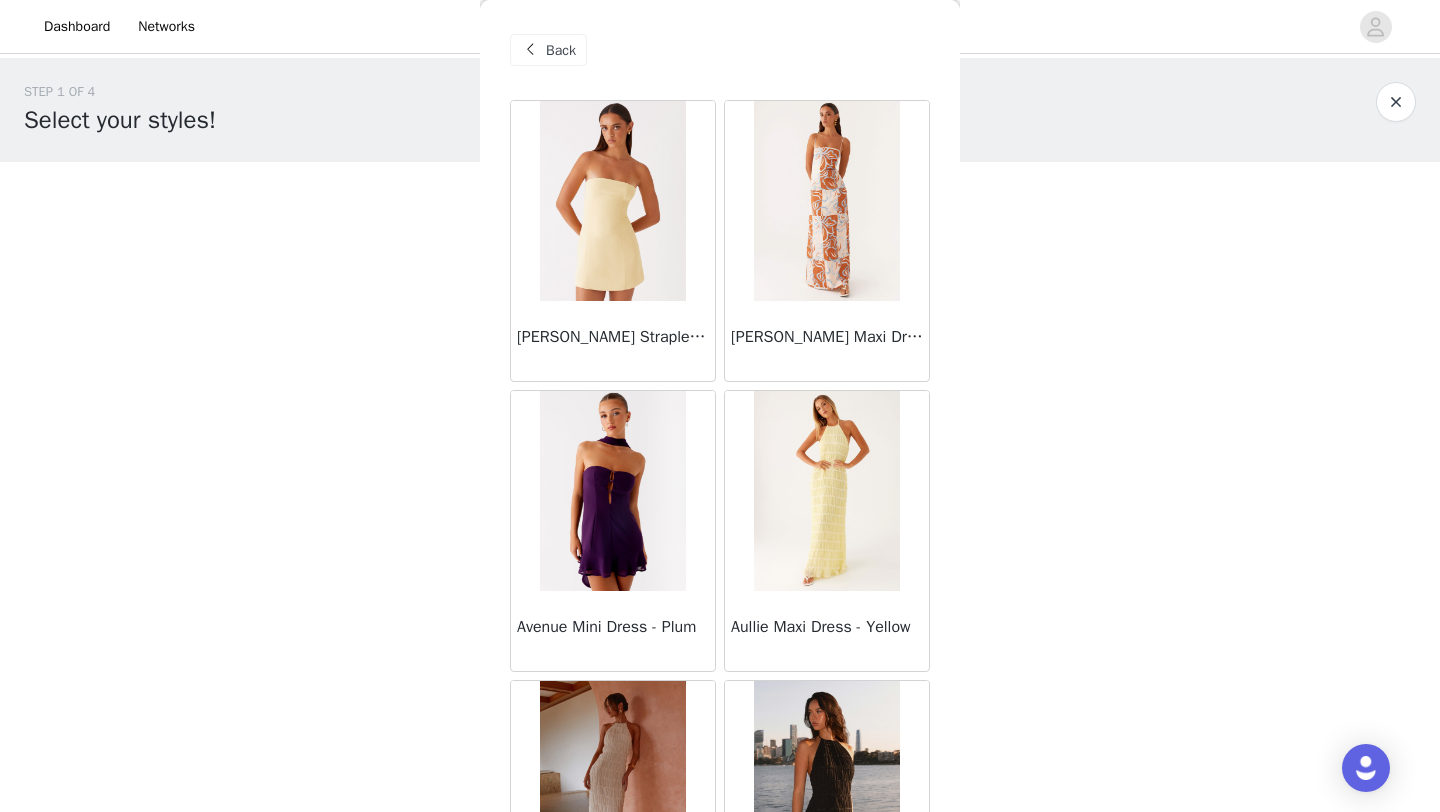 scroll, scrollTop: 102, scrollLeft: 0, axis: vertical 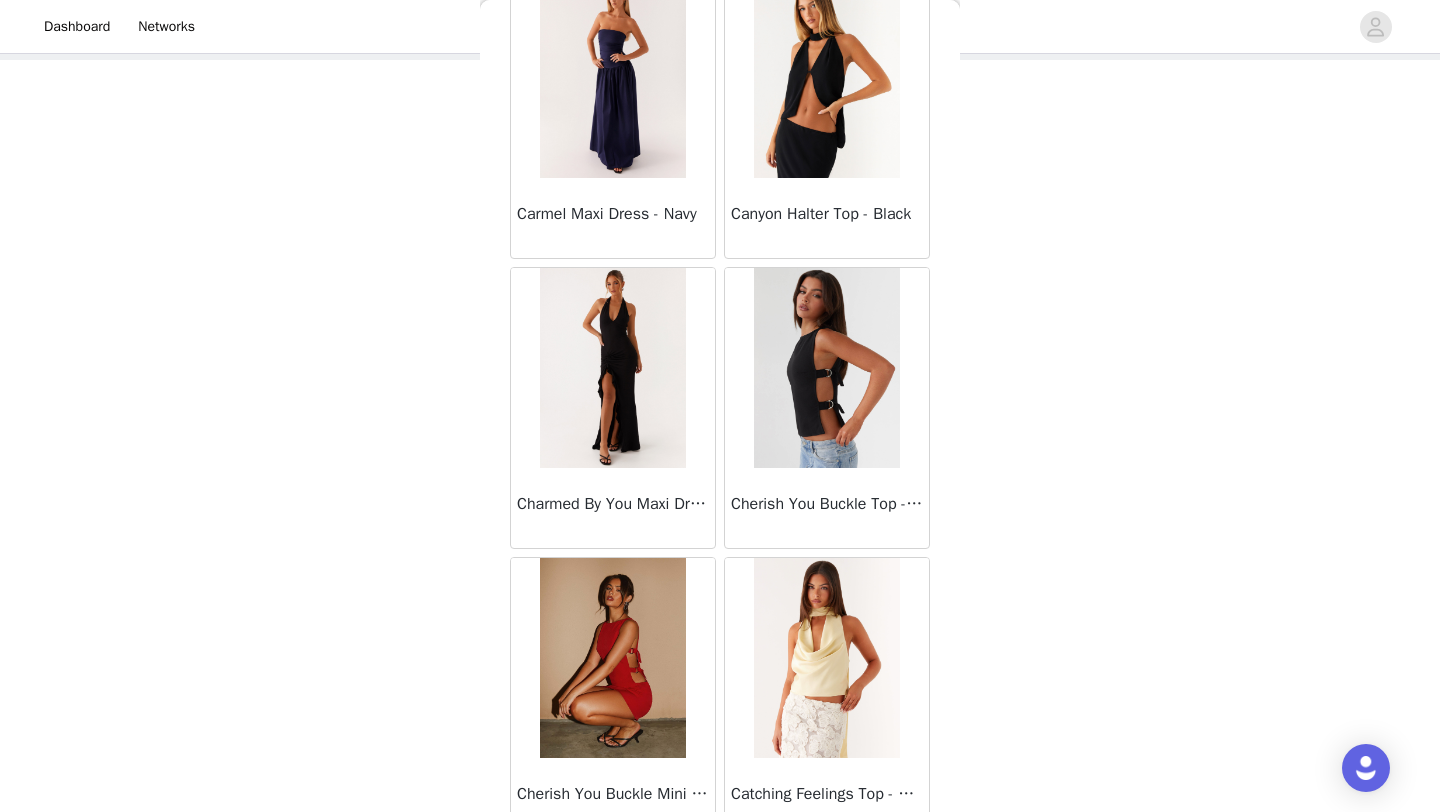 click at bounding box center (612, 78) 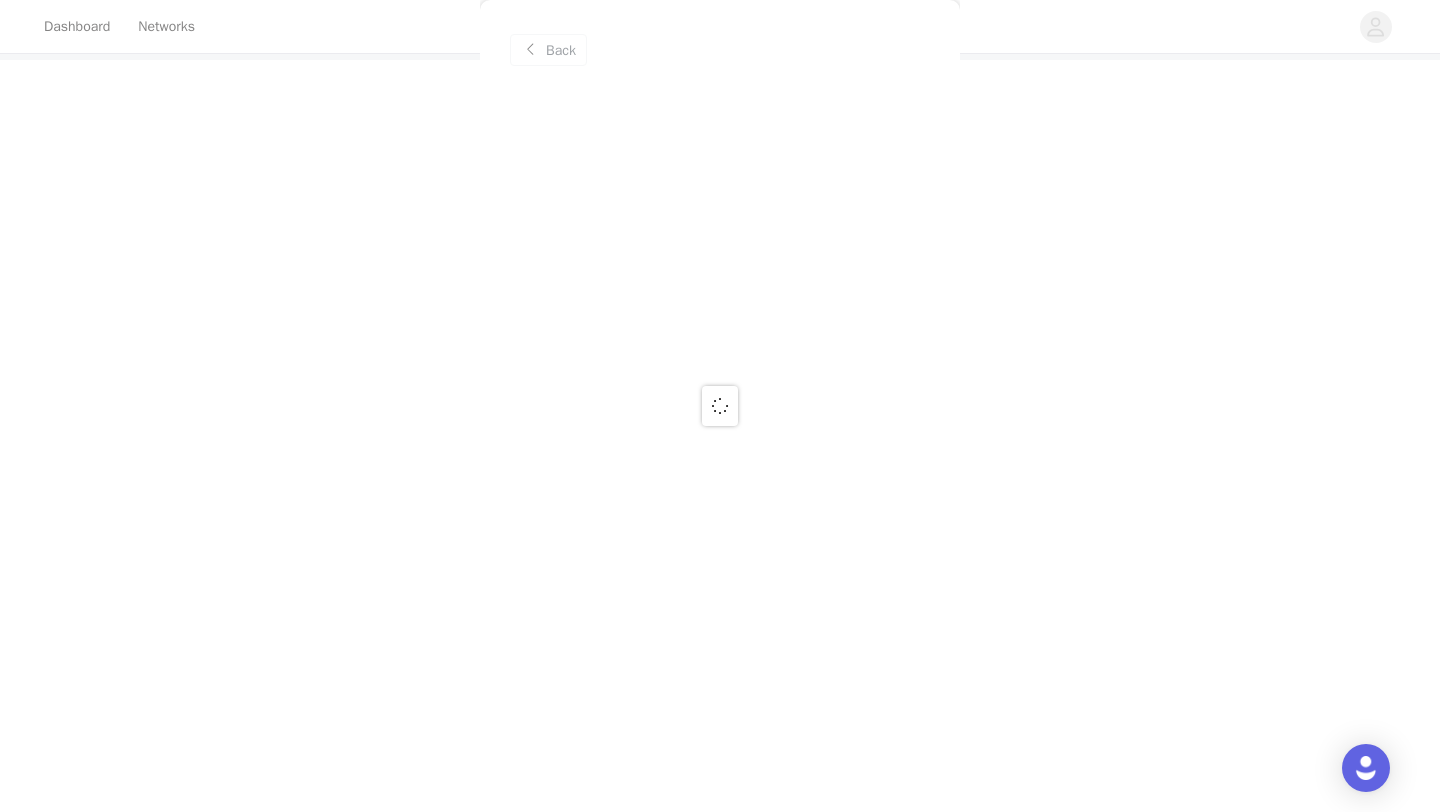 scroll, scrollTop: 0, scrollLeft: 0, axis: both 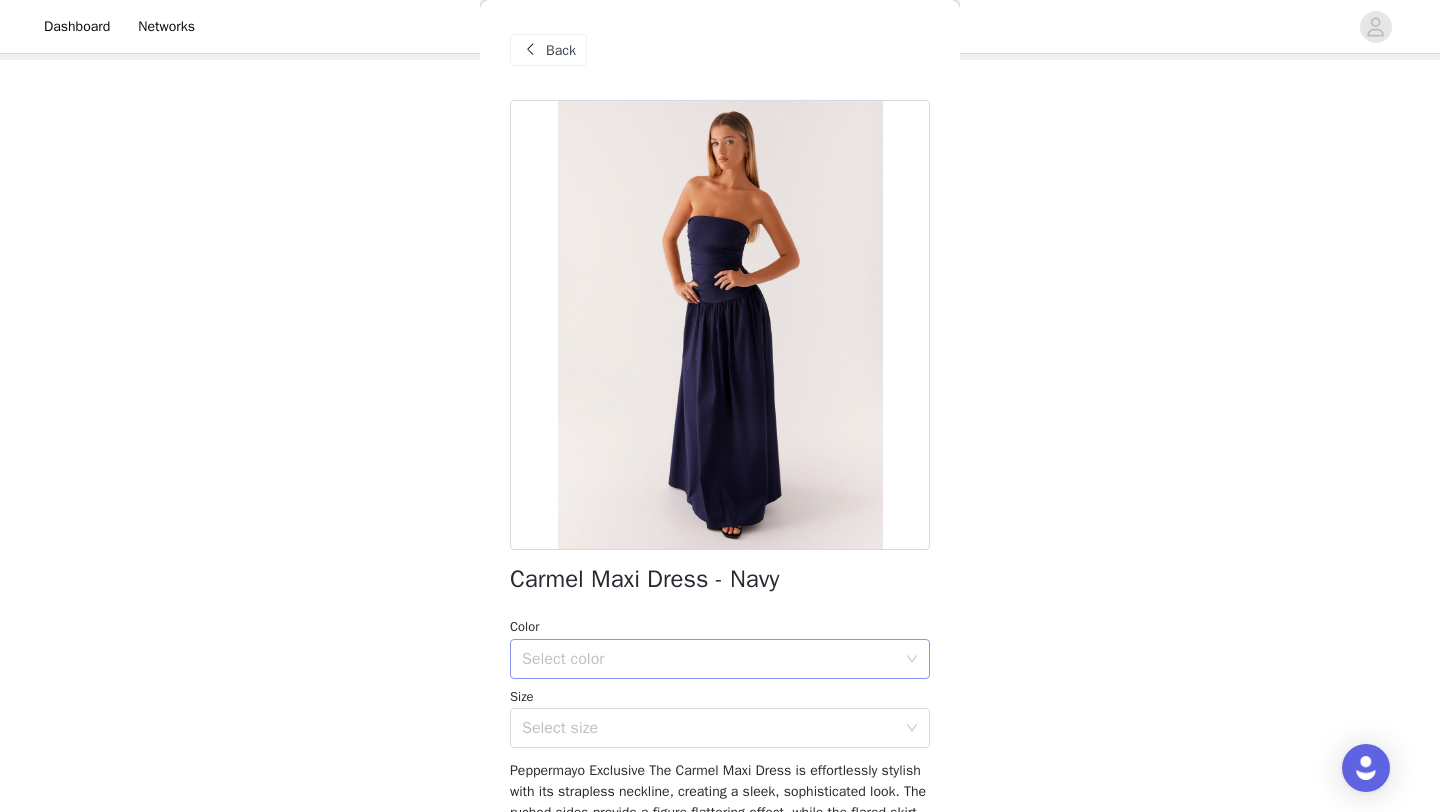 click on "Select color" at bounding box center [709, 659] 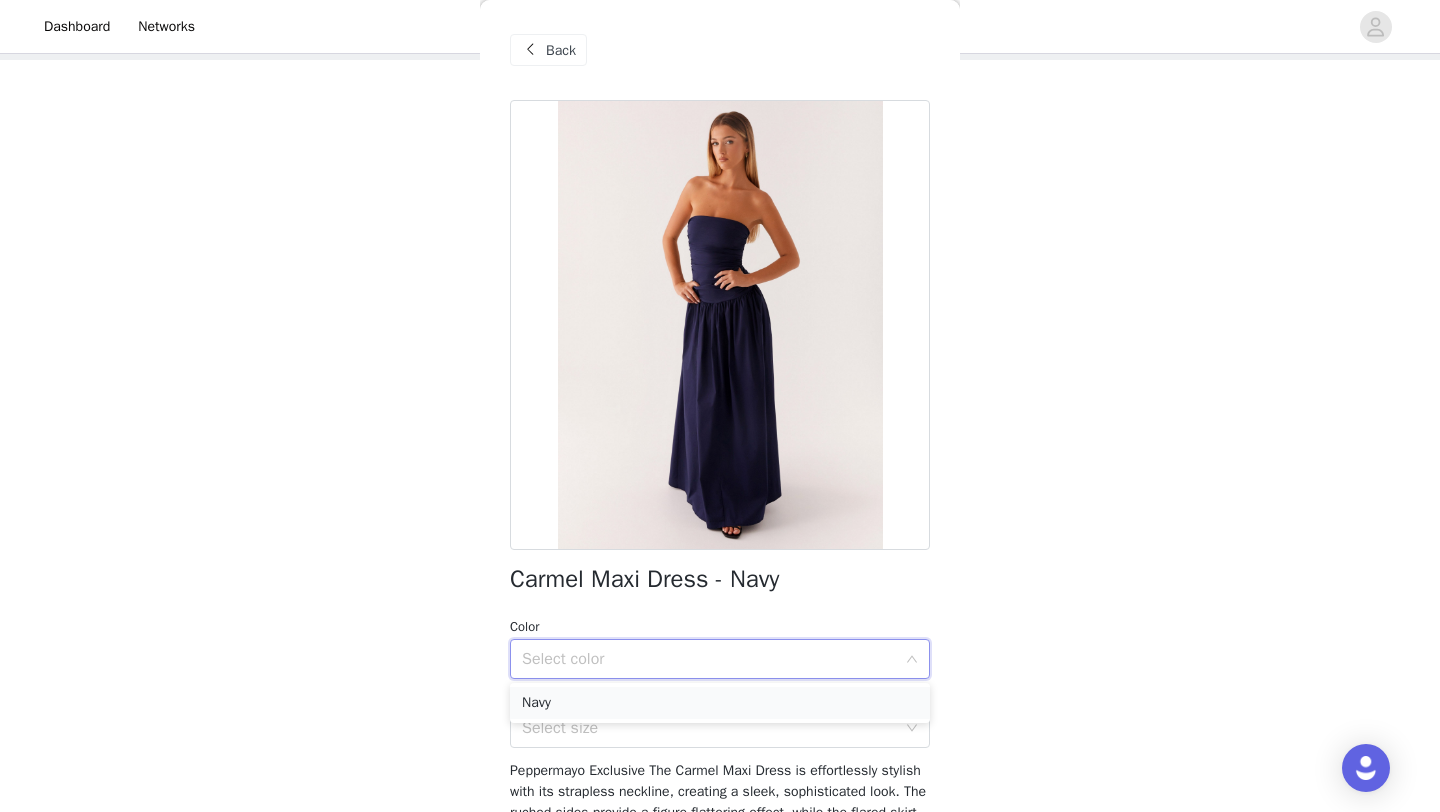 click on "Navy" at bounding box center (720, 703) 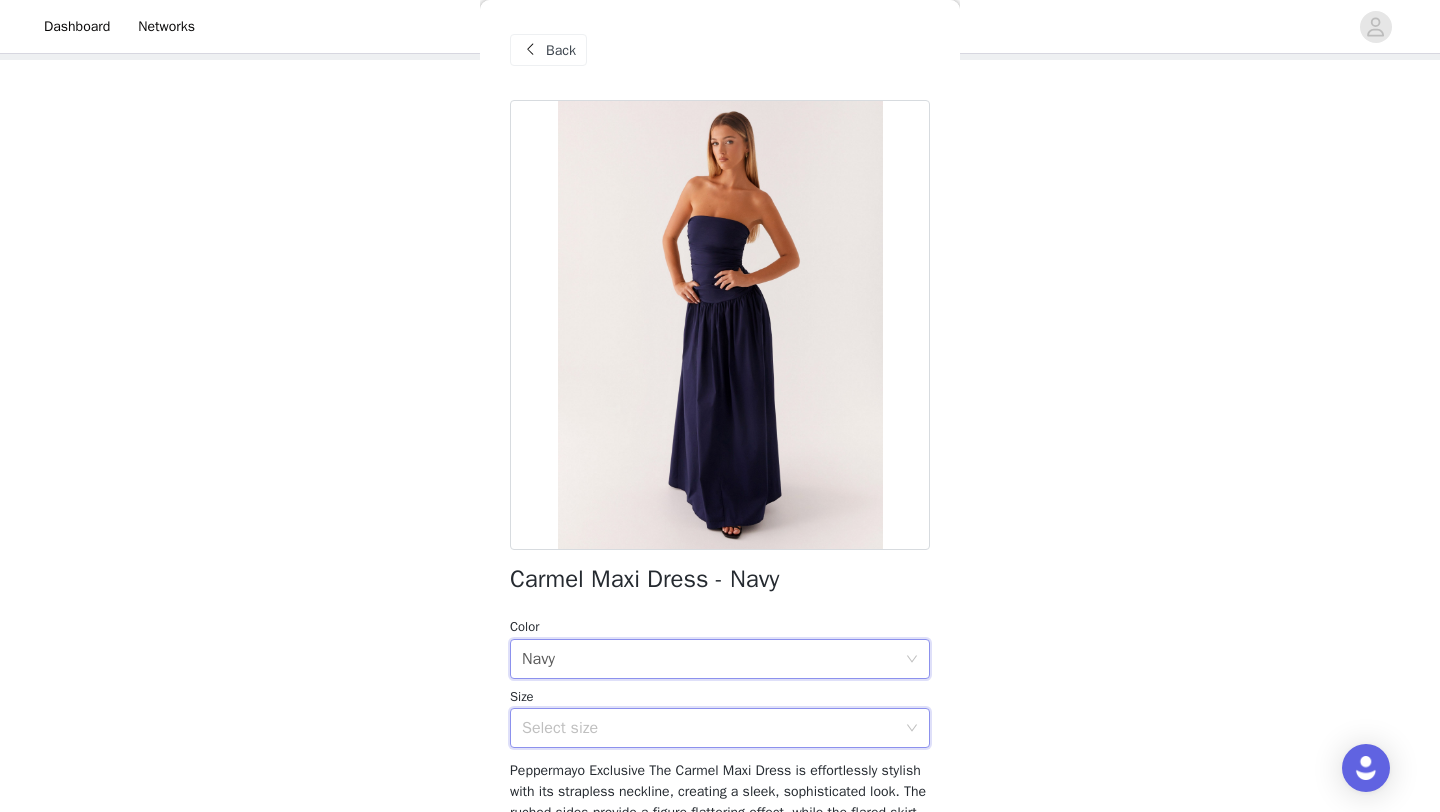 click on "Select size" at bounding box center [713, 728] 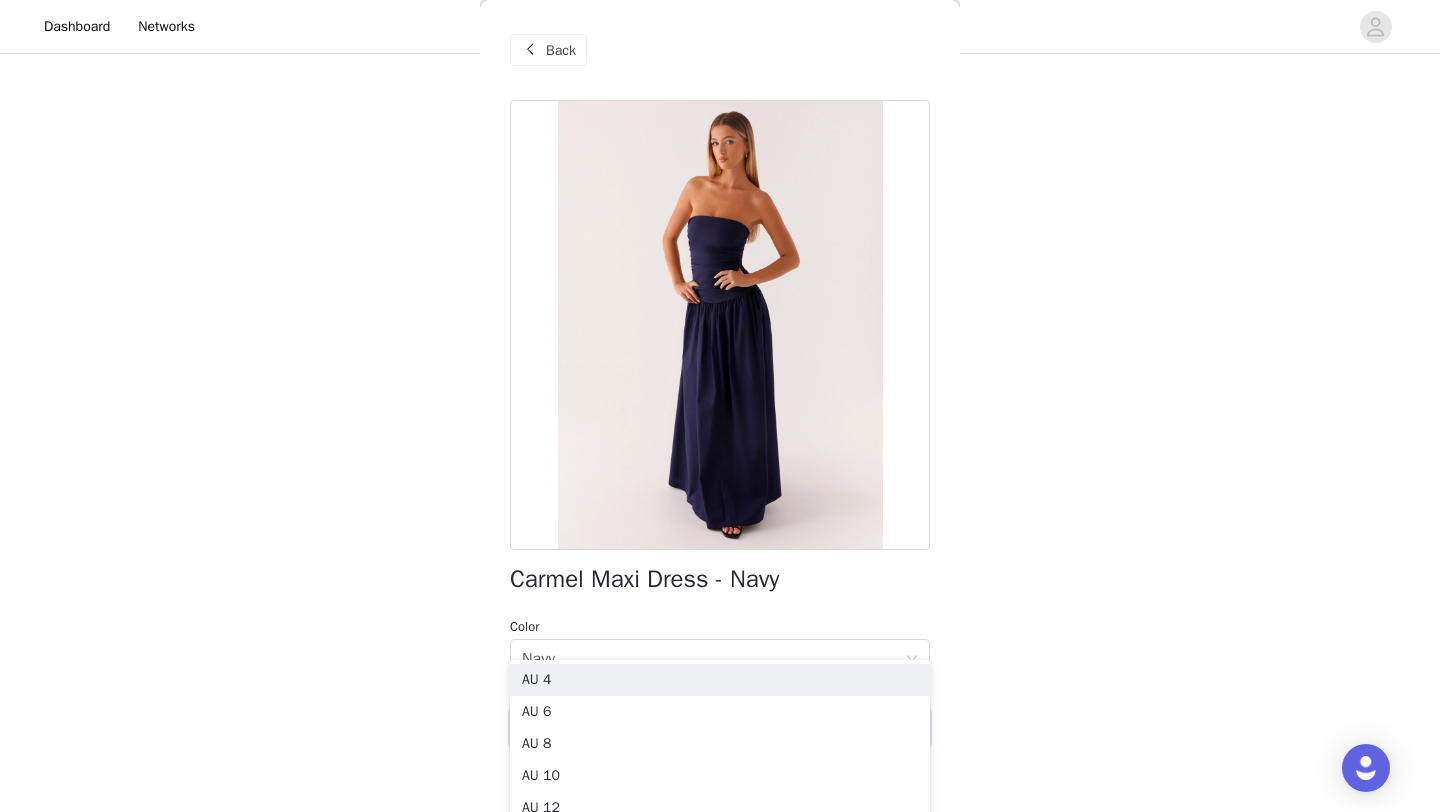 scroll, scrollTop: 293, scrollLeft: 0, axis: vertical 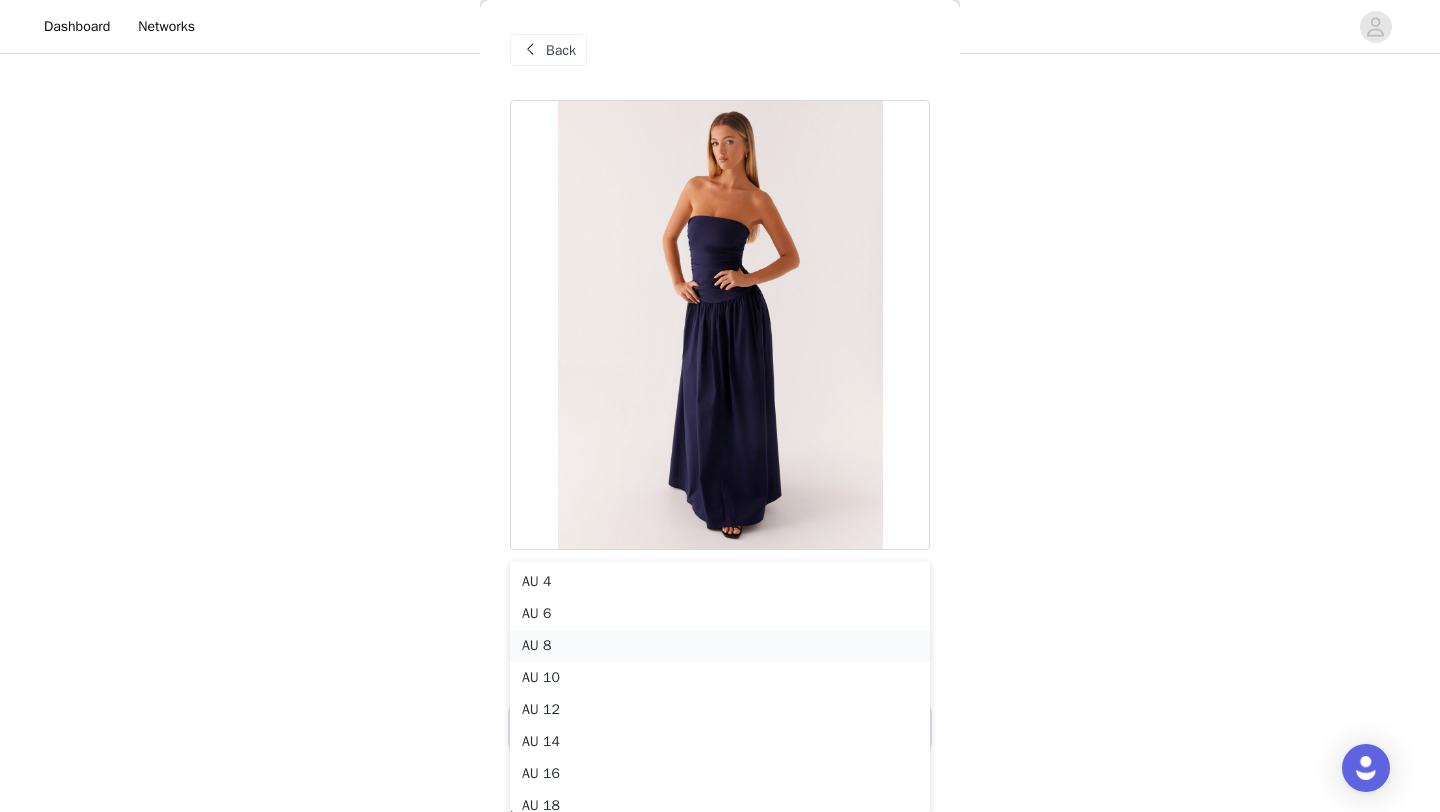 click on "AU 8" at bounding box center (720, 646) 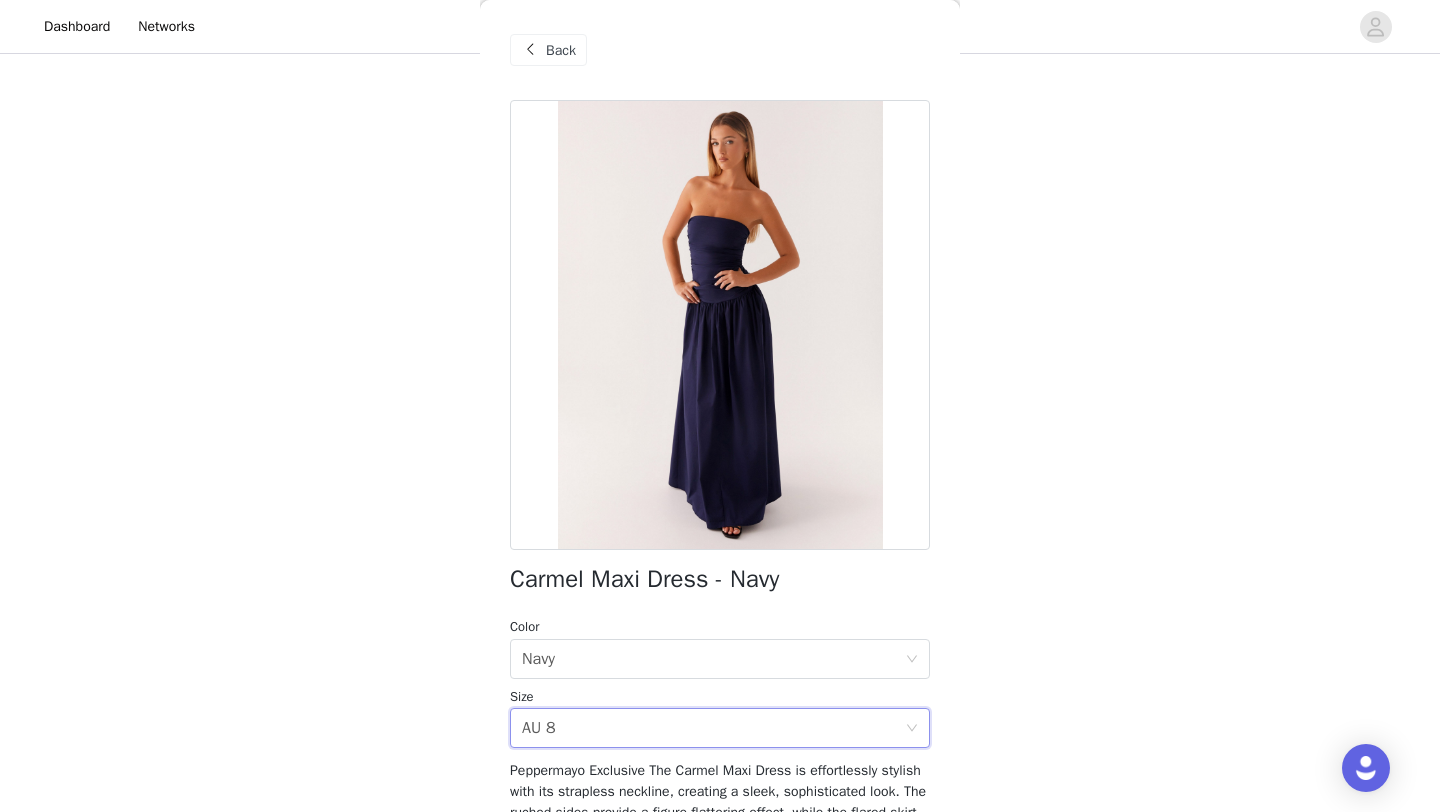 scroll, scrollTop: 102, scrollLeft: 0, axis: vertical 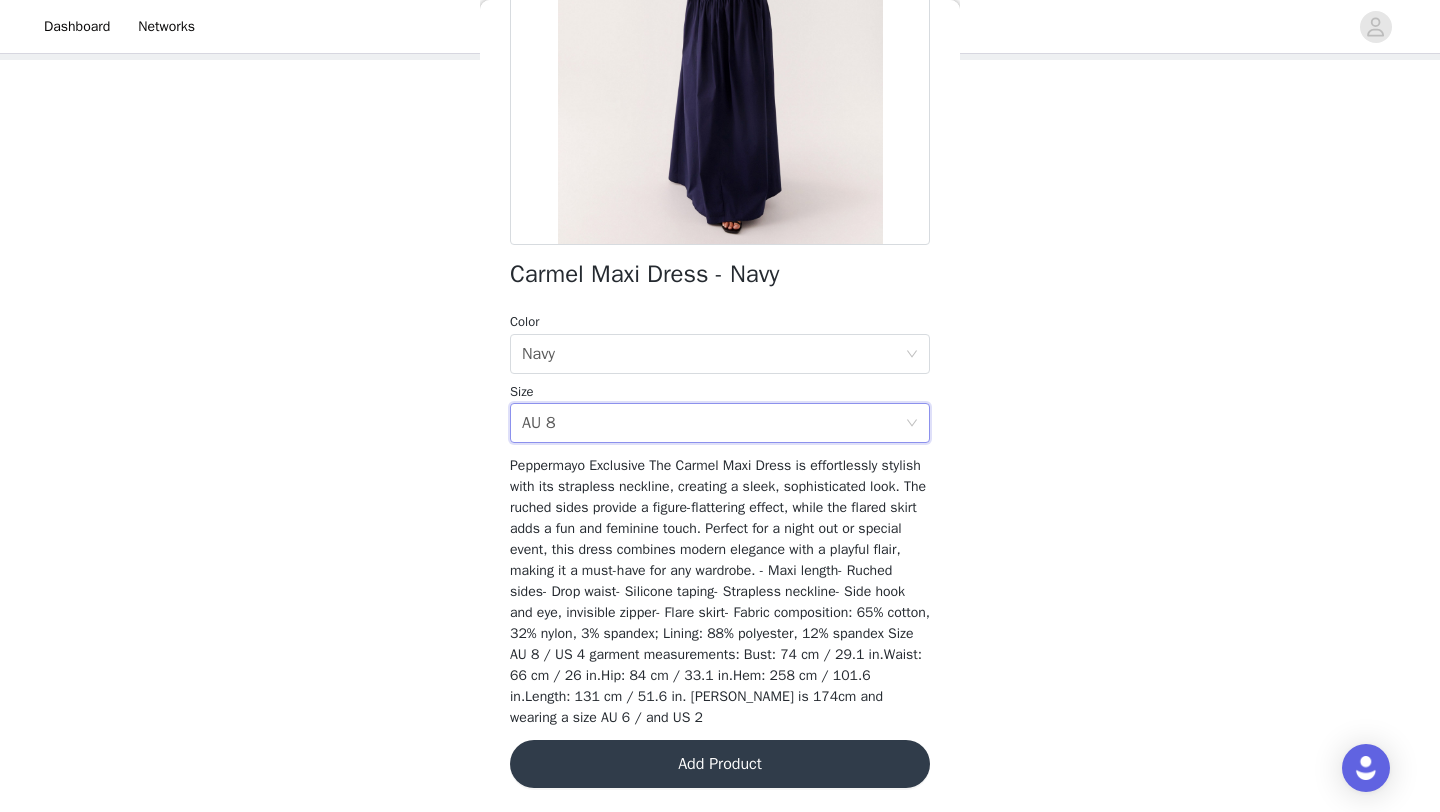 click on "Add Product" at bounding box center [720, 764] 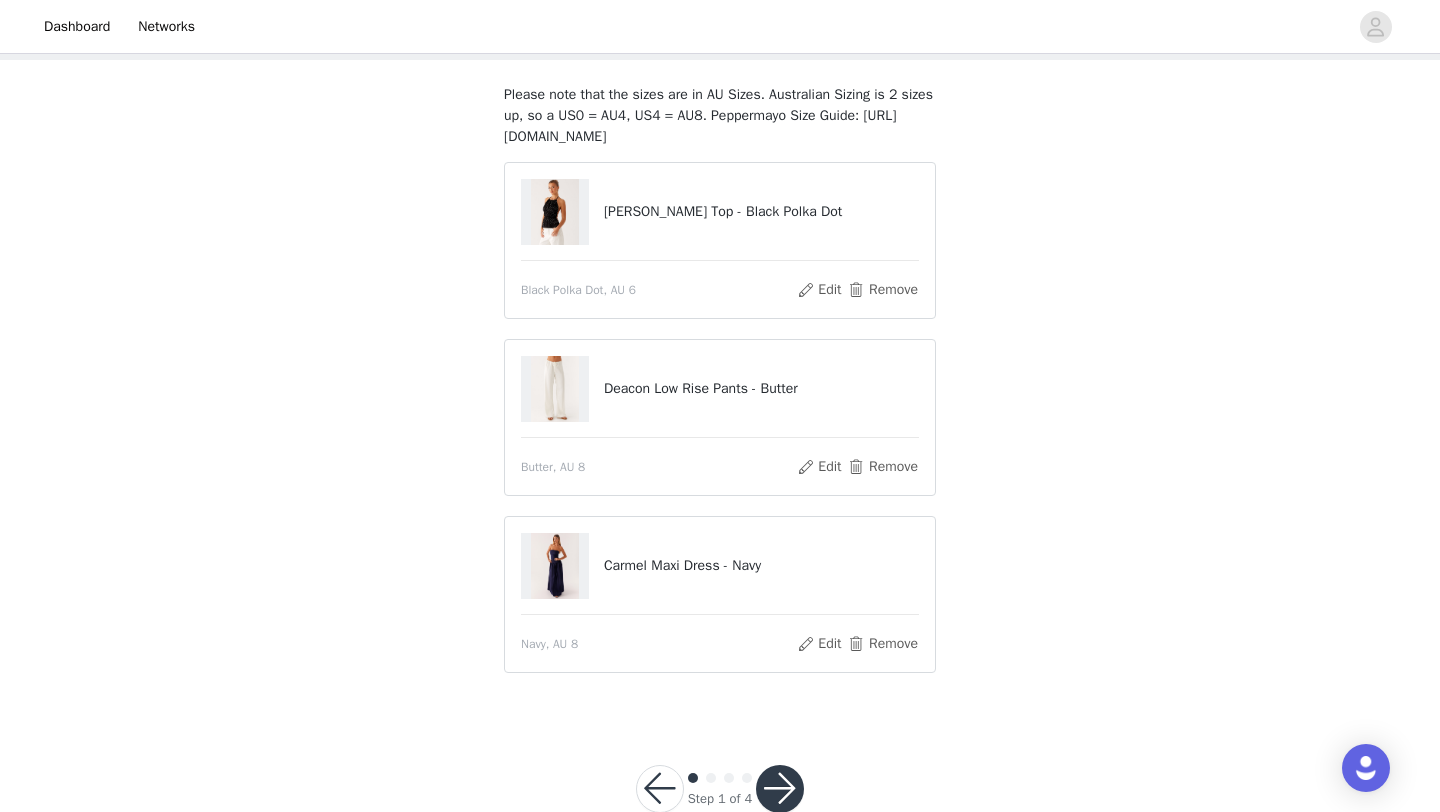 scroll, scrollTop: 150, scrollLeft: 0, axis: vertical 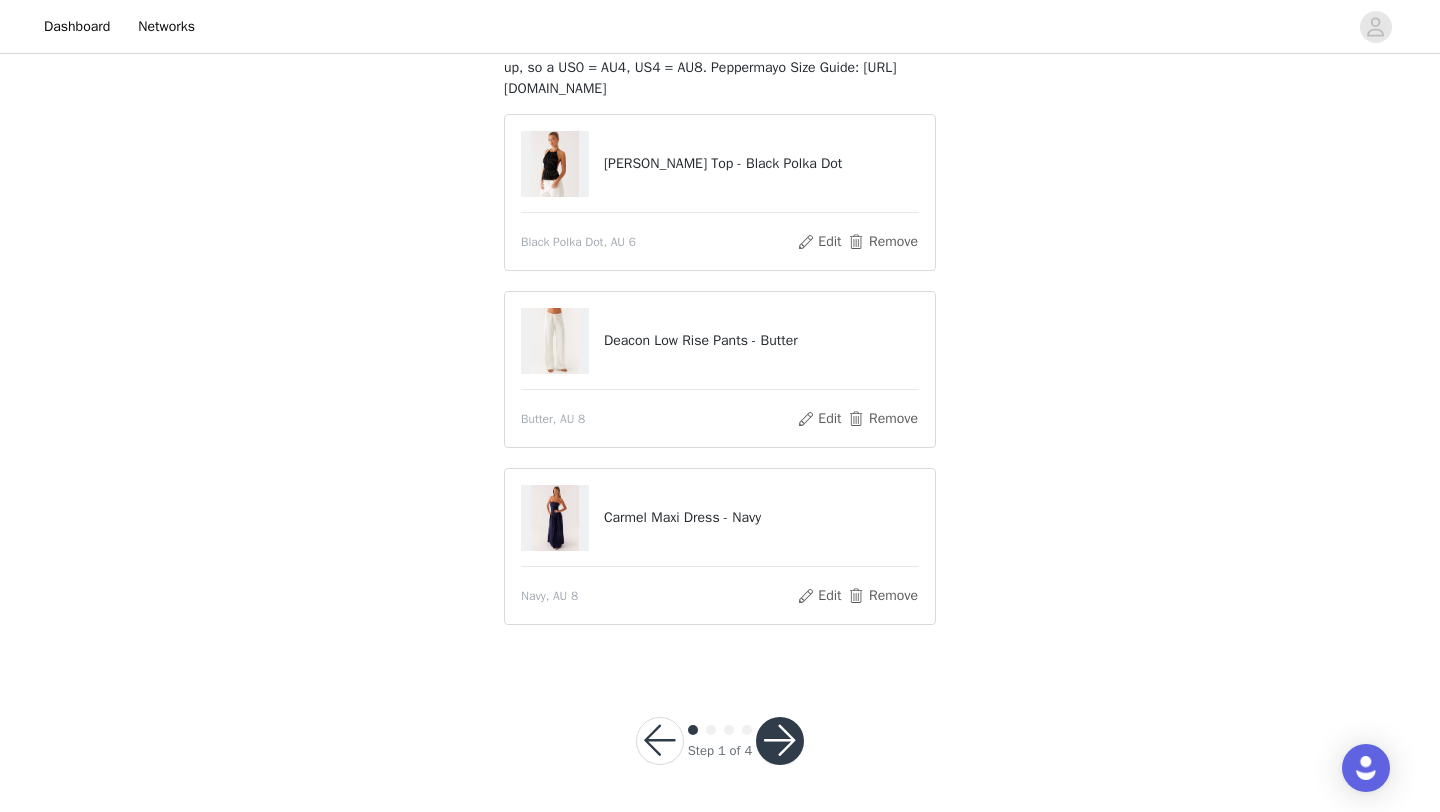 click at bounding box center [780, 741] 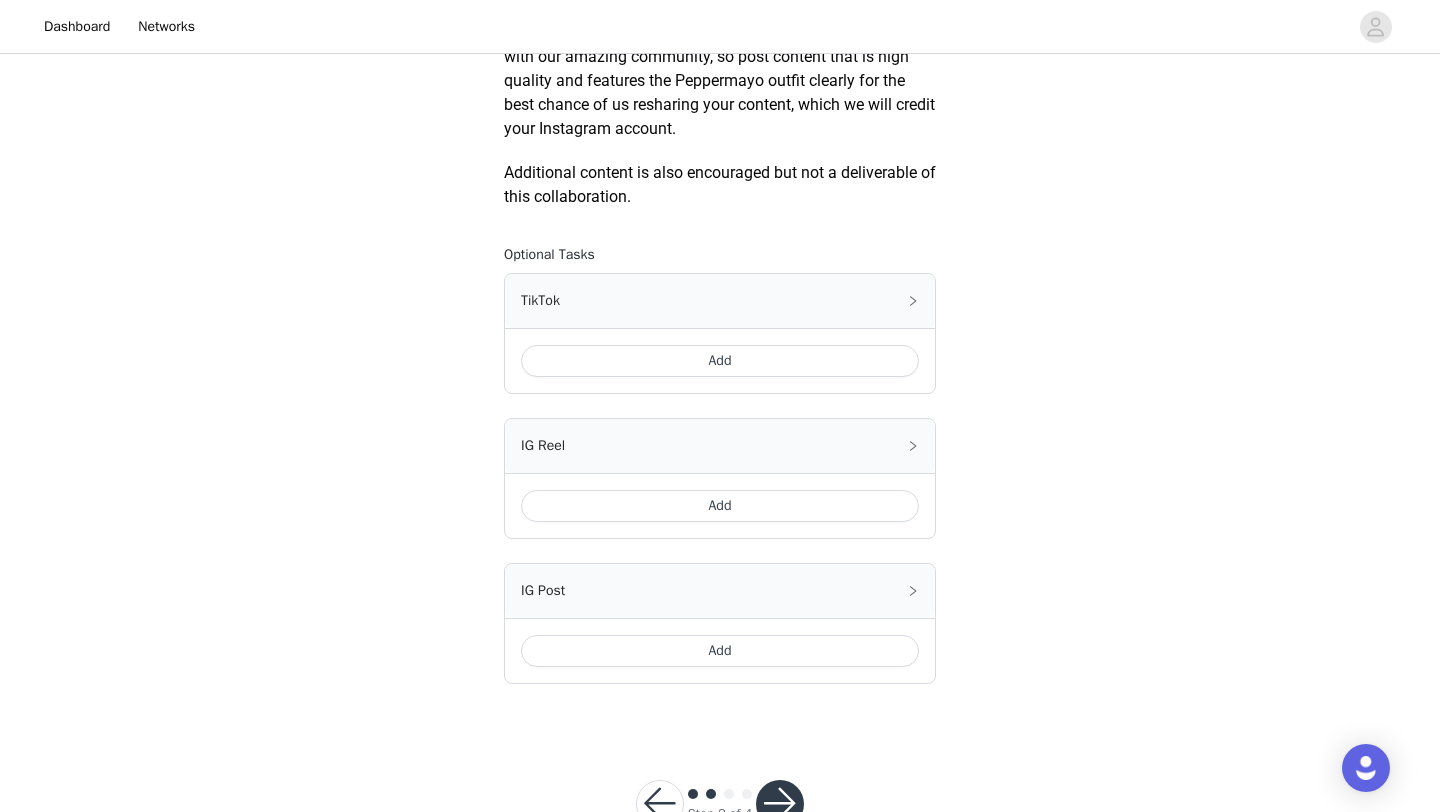 scroll, scrollTop: 1131, scrollLeft: 0, axis: vertical 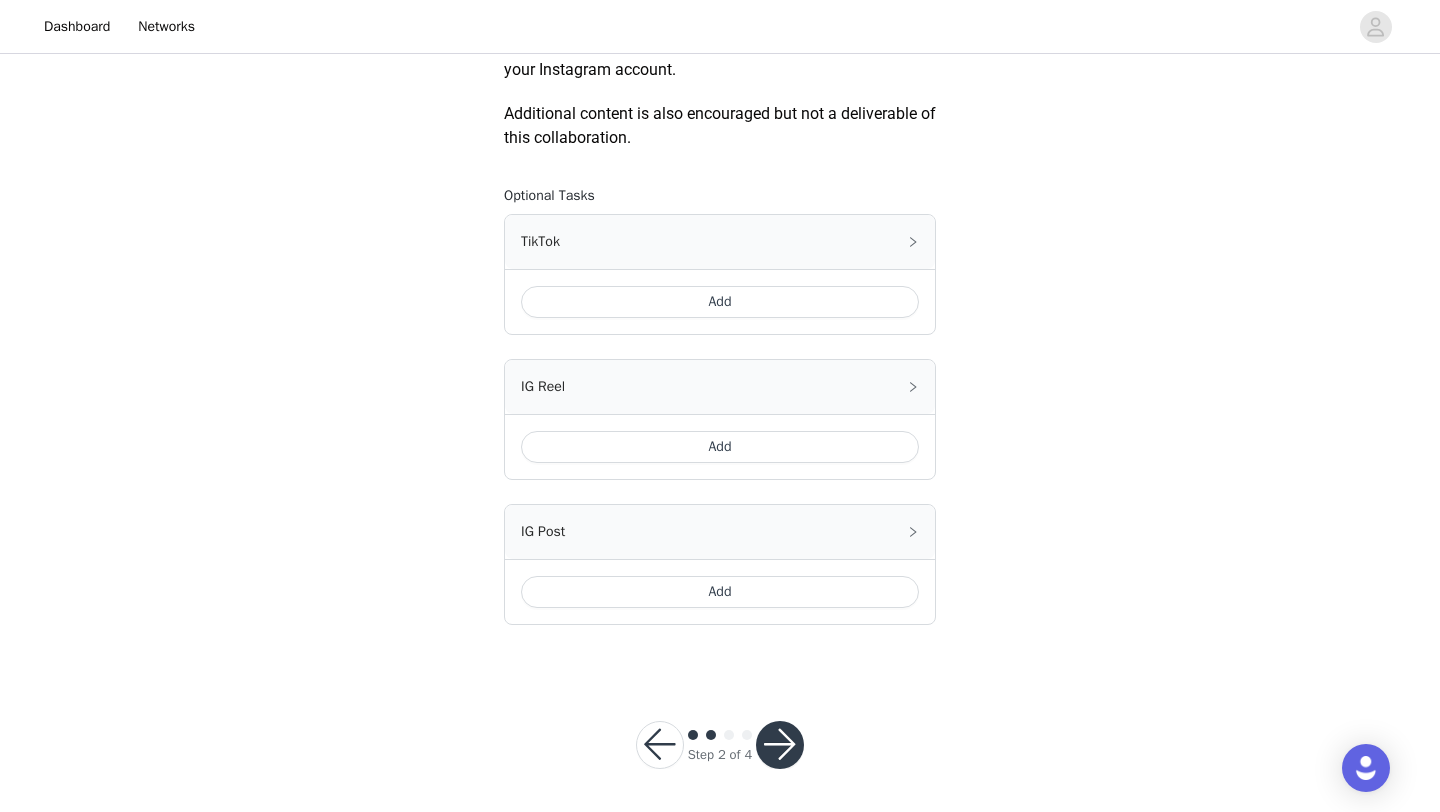 click at bounding box center [780, 745] 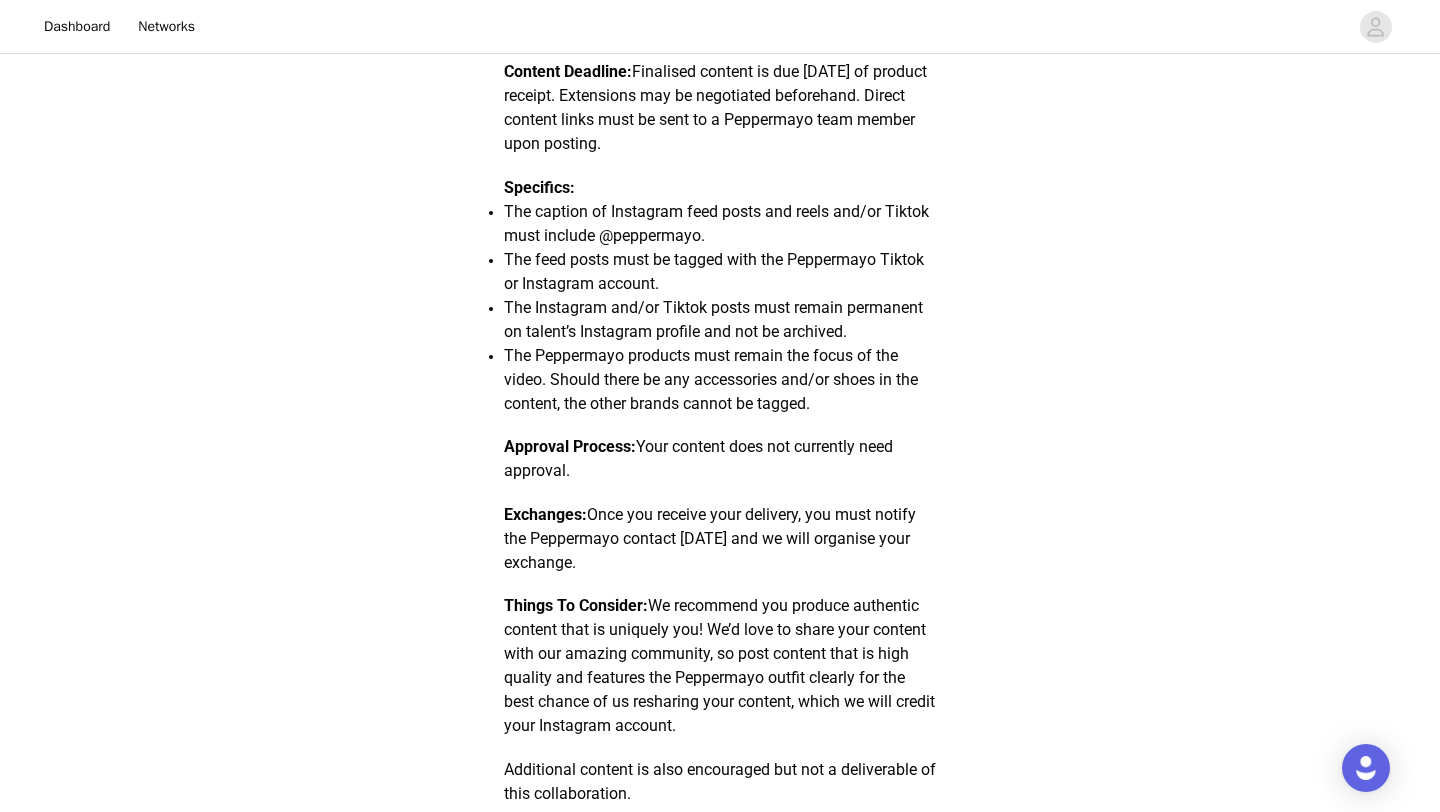 scroll, scrollTop: 0, scrollLeft: 0, axis: both 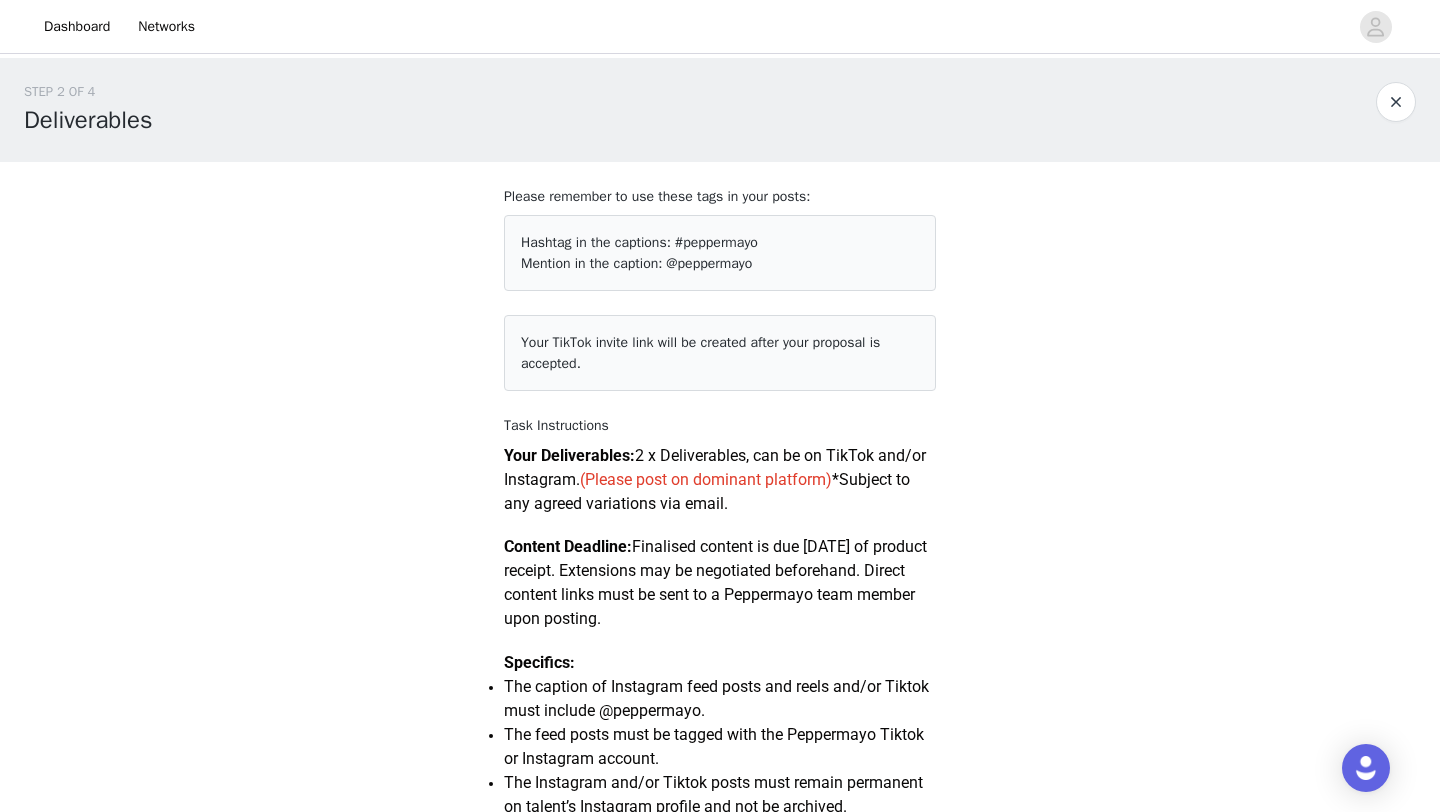 click on "Content Deadline:  Finalised content is due [DATE] of product receipt. Extensions may be negotiated beforehand. Direct content links must be sent to a Peppermayo team member upon posting." at bounding box center [715, 582] 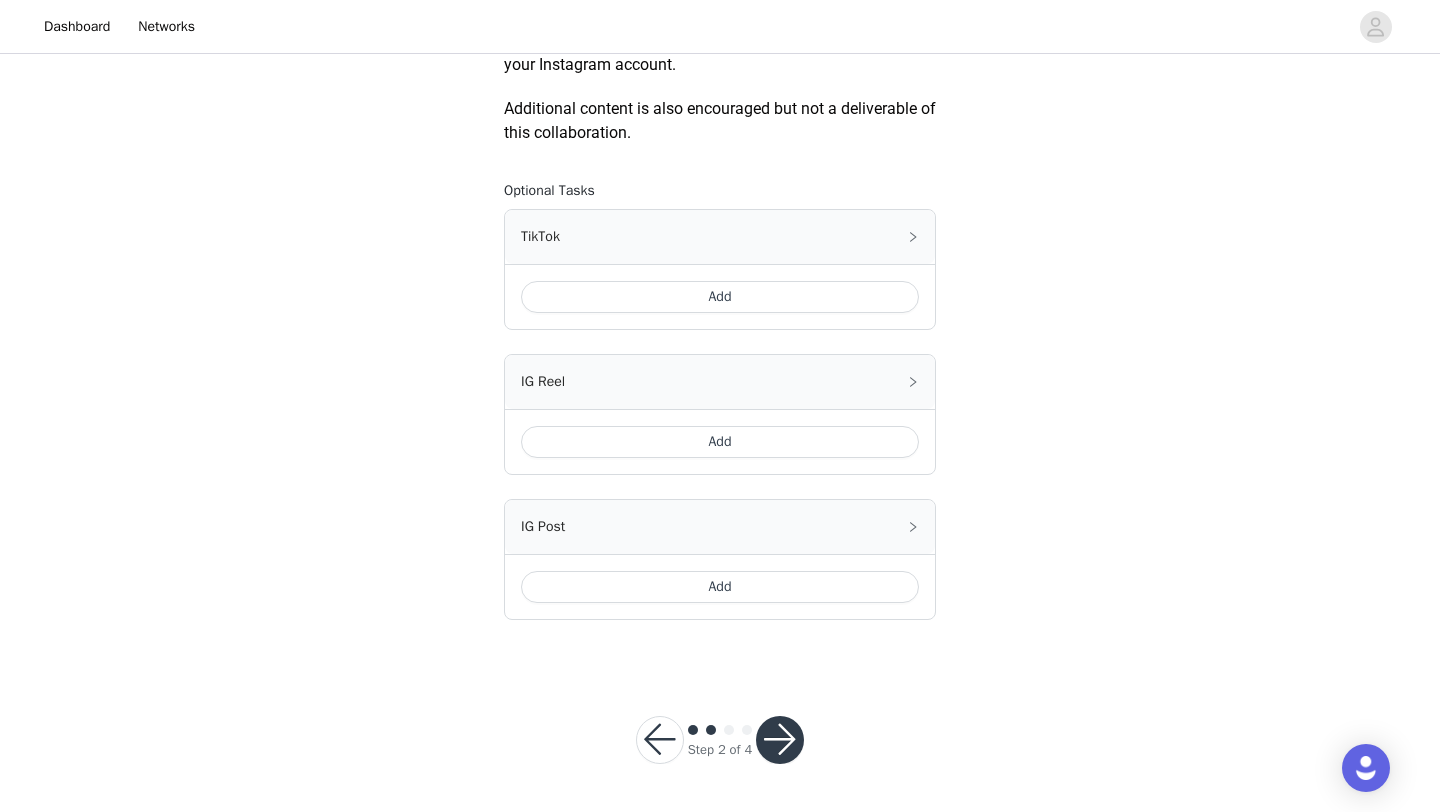 click at bounding box center [660, 740] 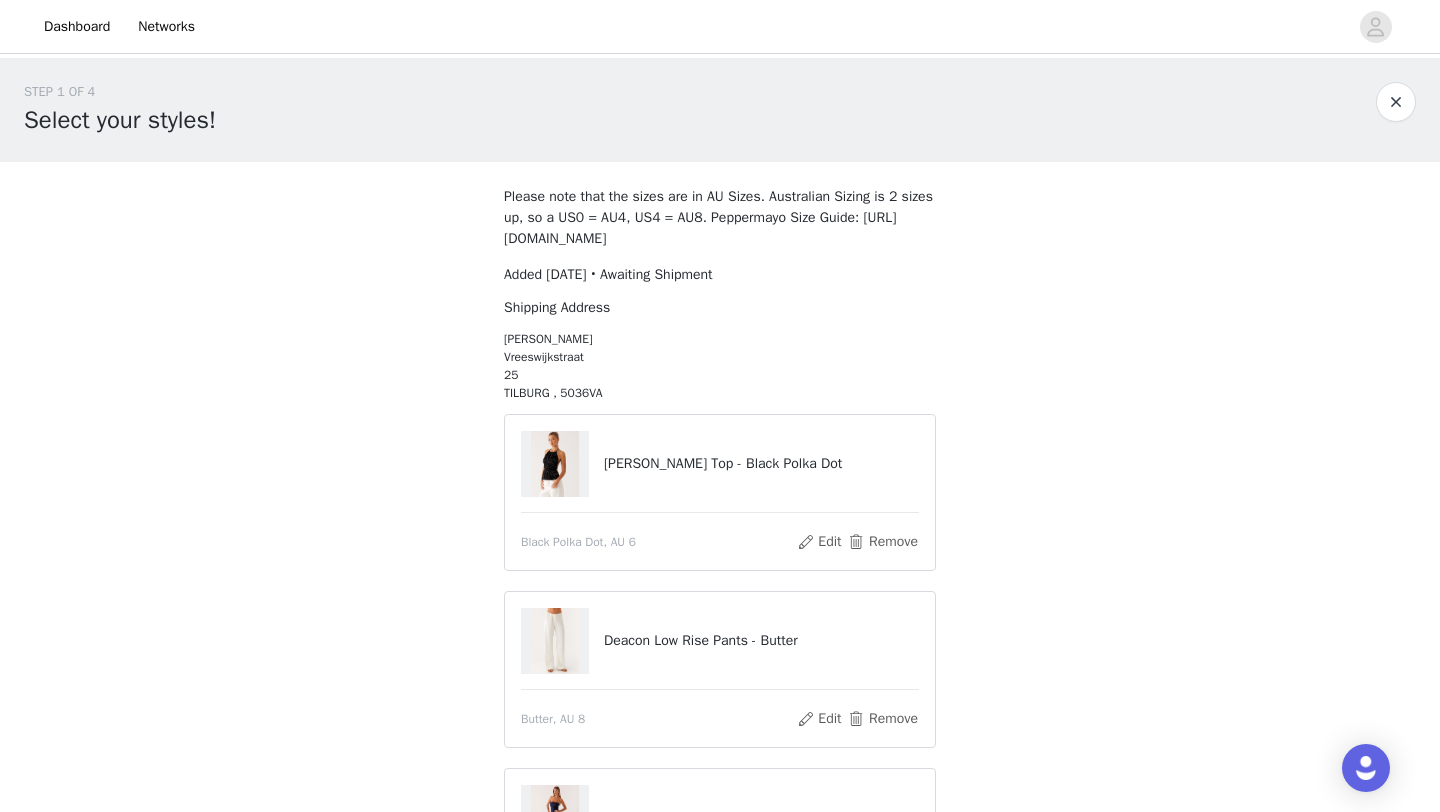 scroll, scrollTop: 300, scrollLeft: 0, axis: vertical 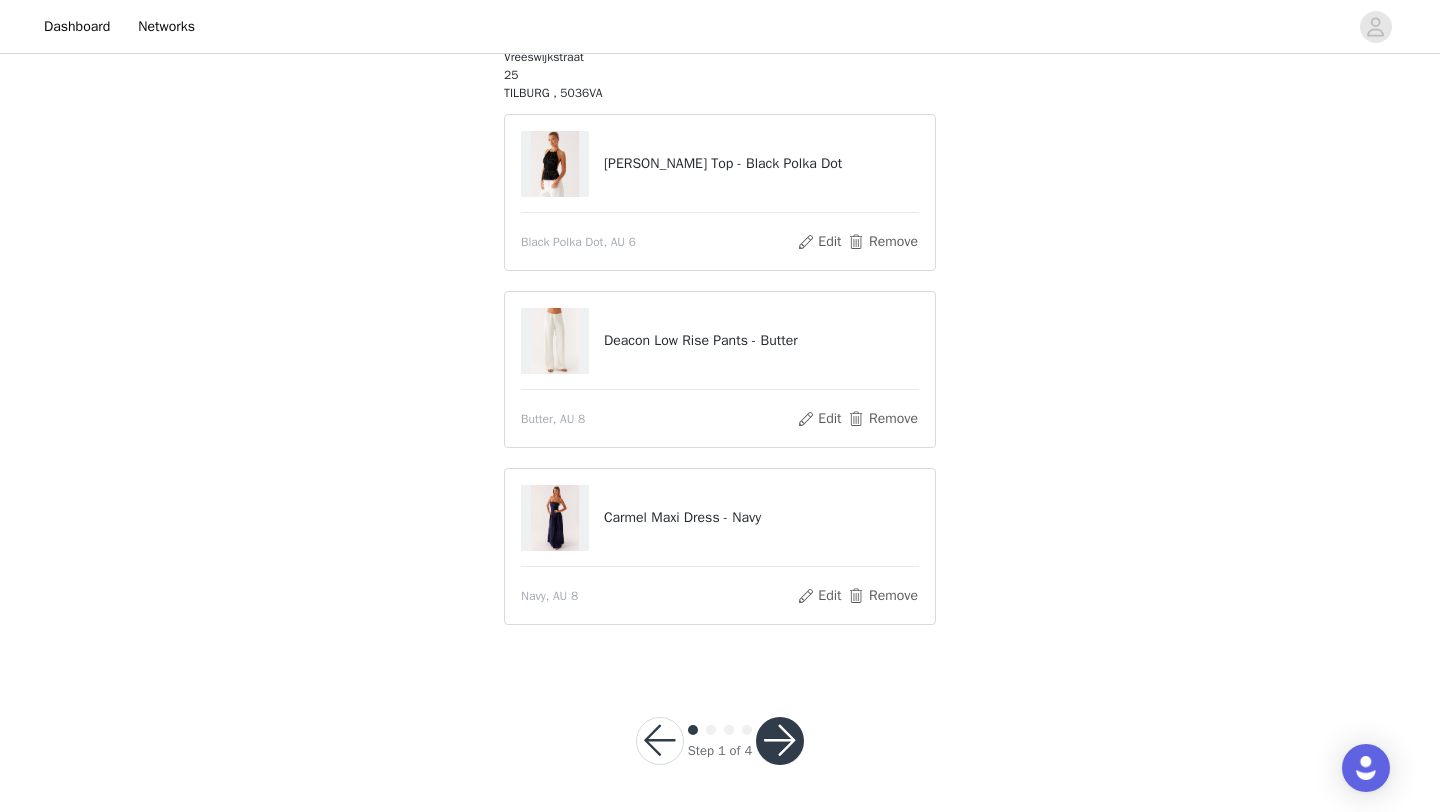 click at bounding box center [780, 741] 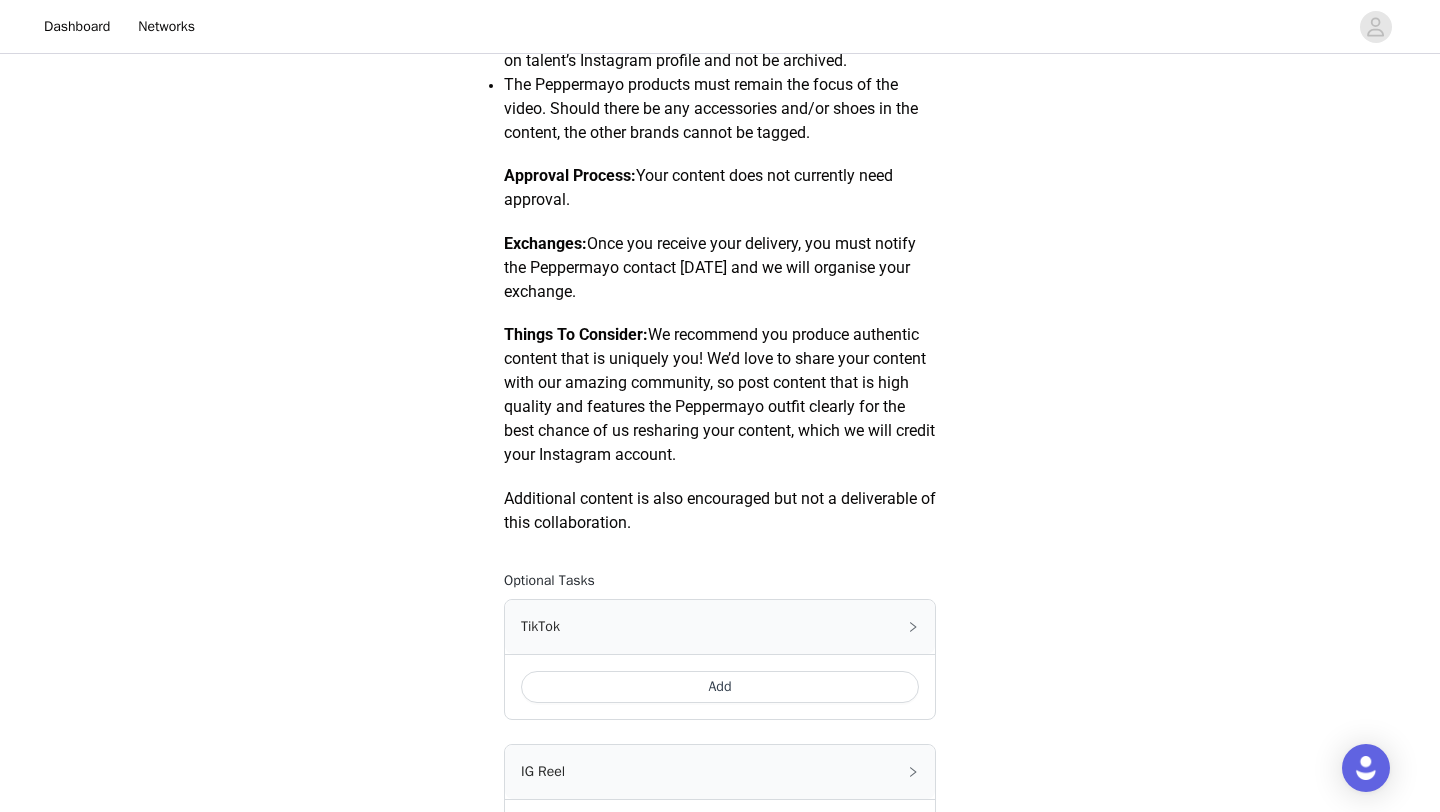 scroll, scrollTop: 1136, scrollLeft: 0, axis: vertical 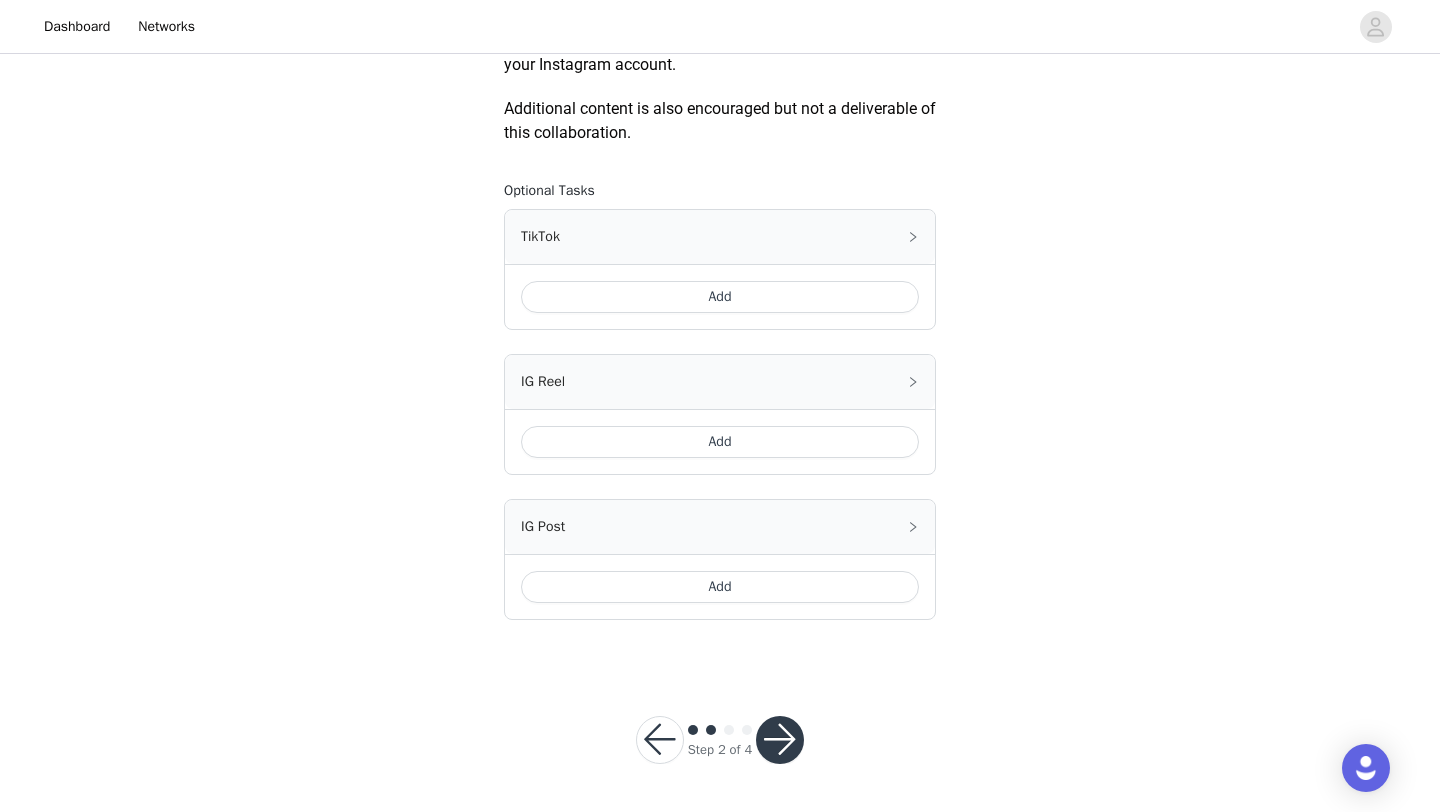 click at bounding box center [780, 740] 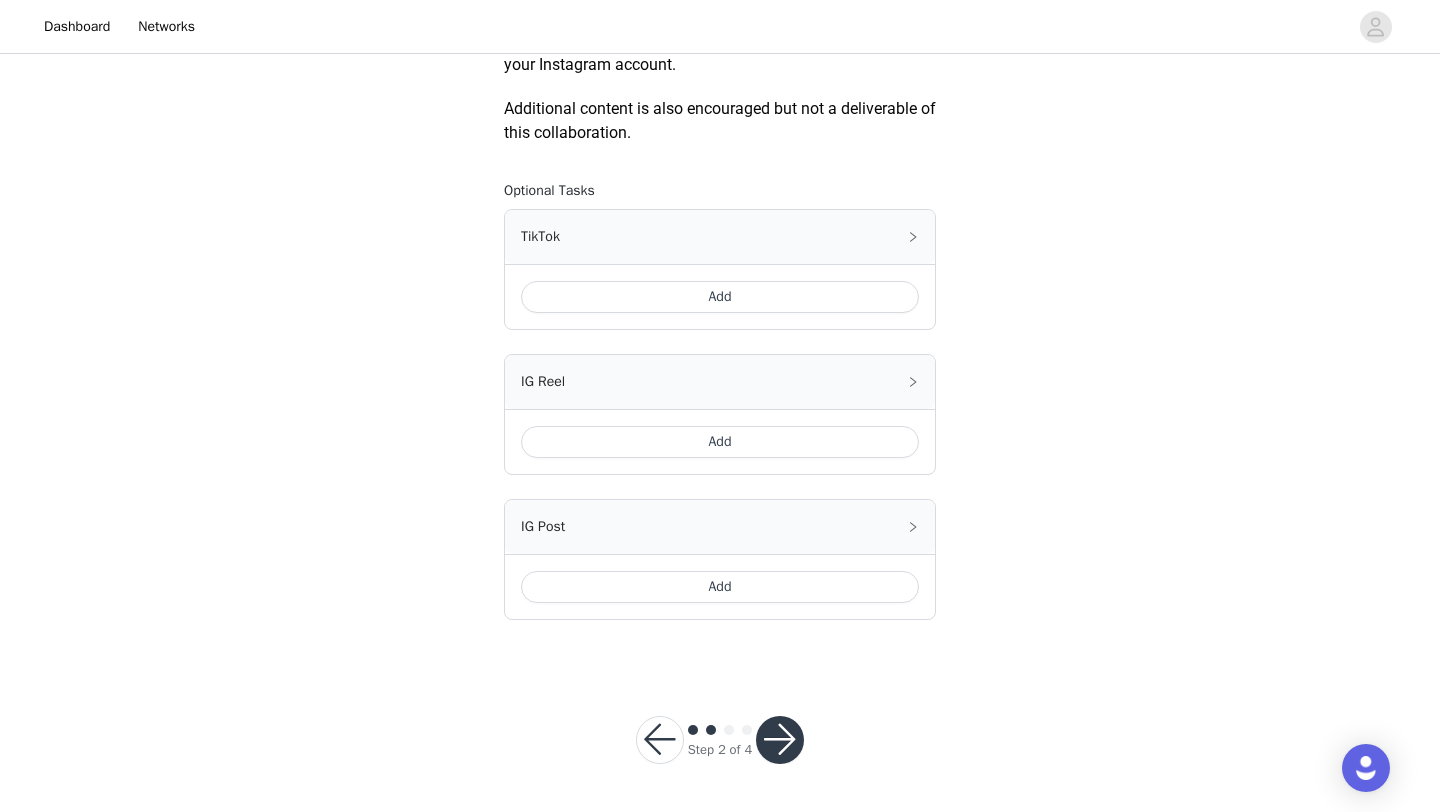 click at bounding box center (780, 740) 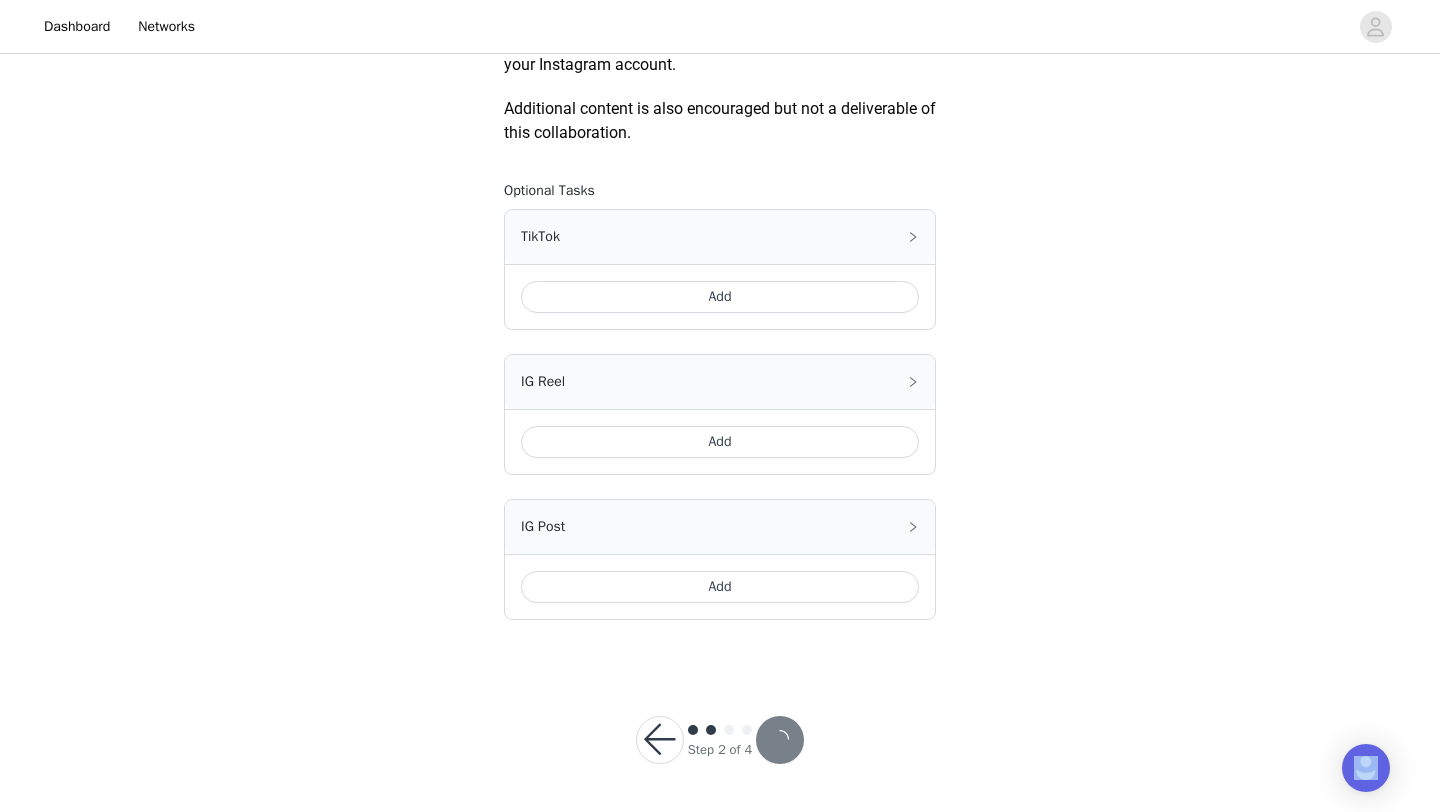 click at bounding box center (780, 740) 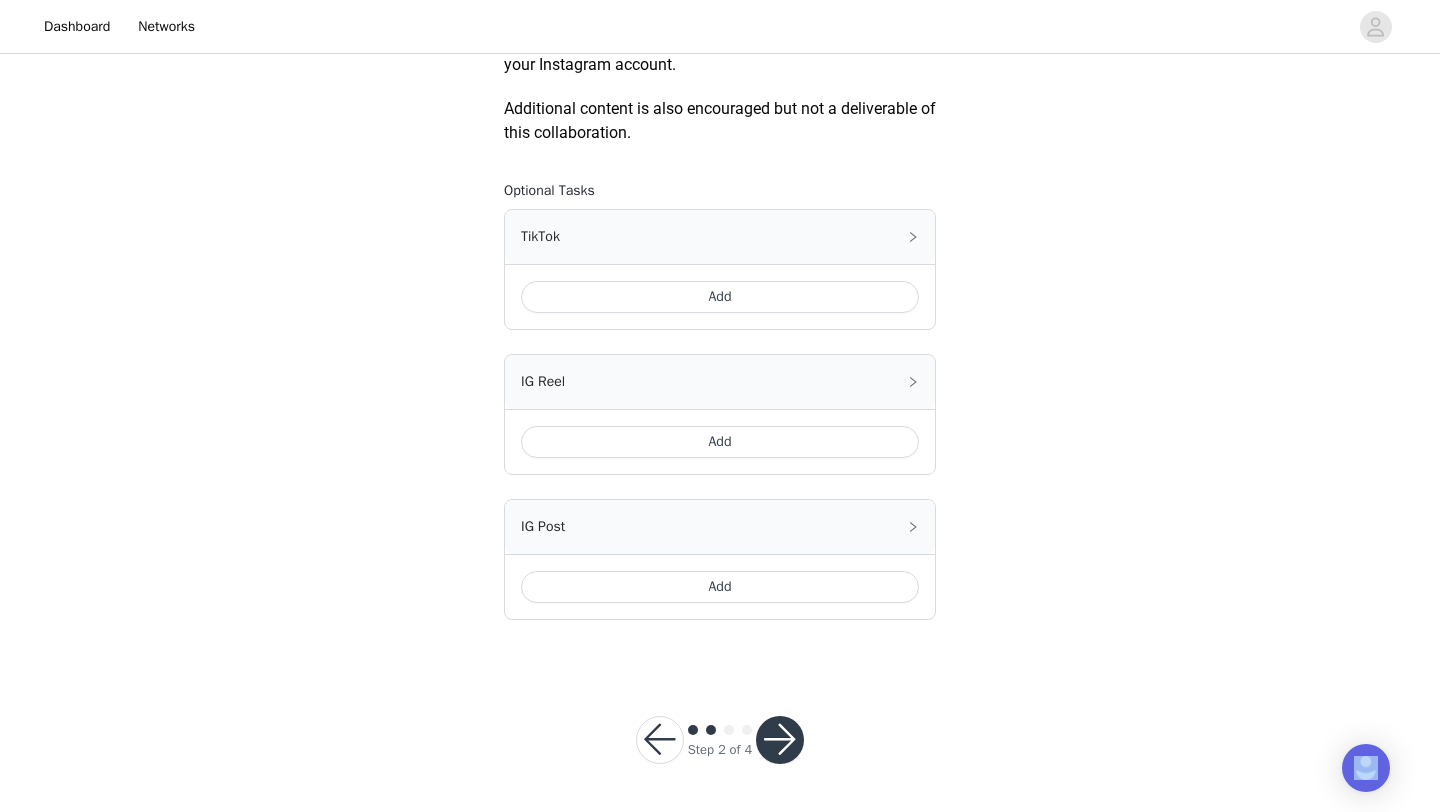 click at bounding box center [780, 740] 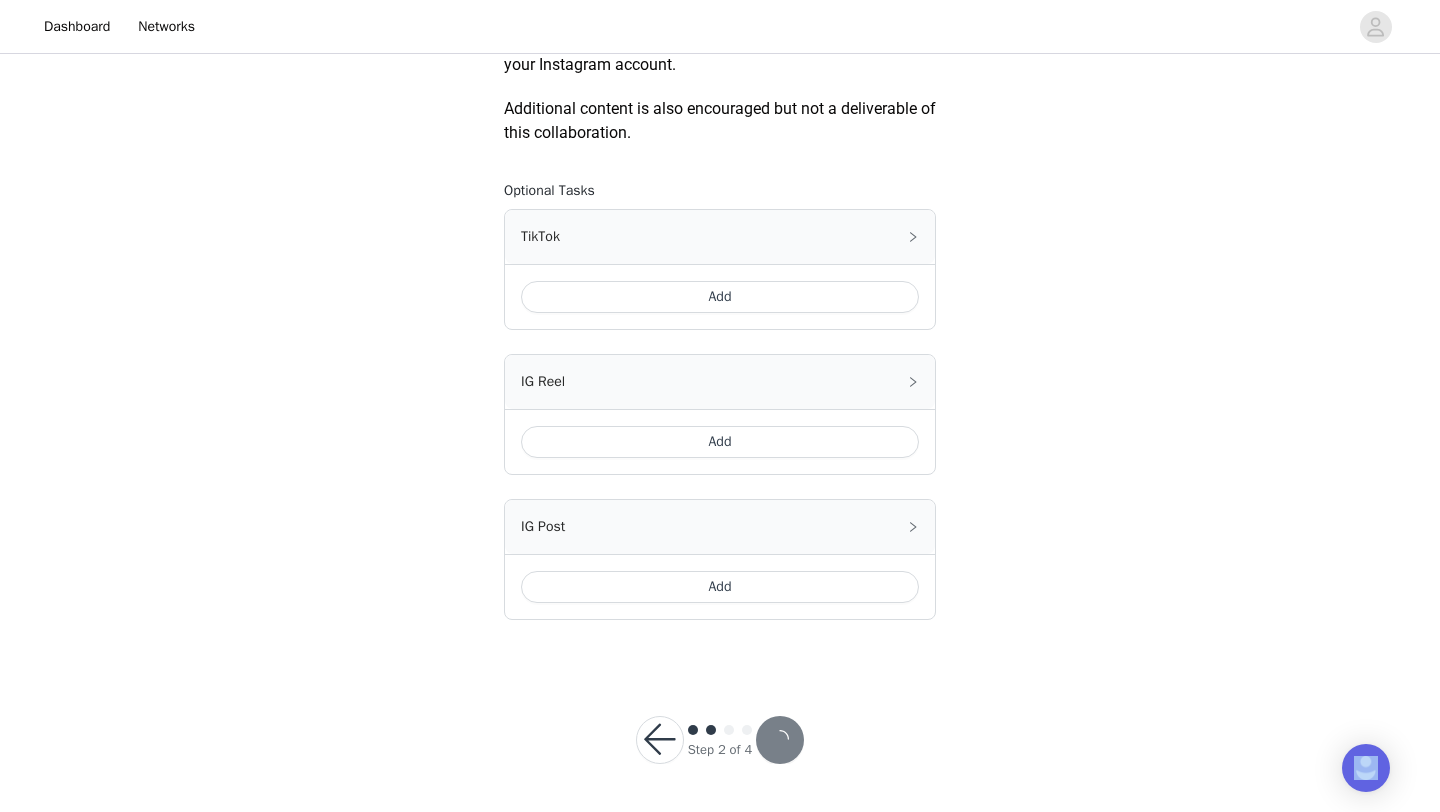 click at bounding box center (780, 740) 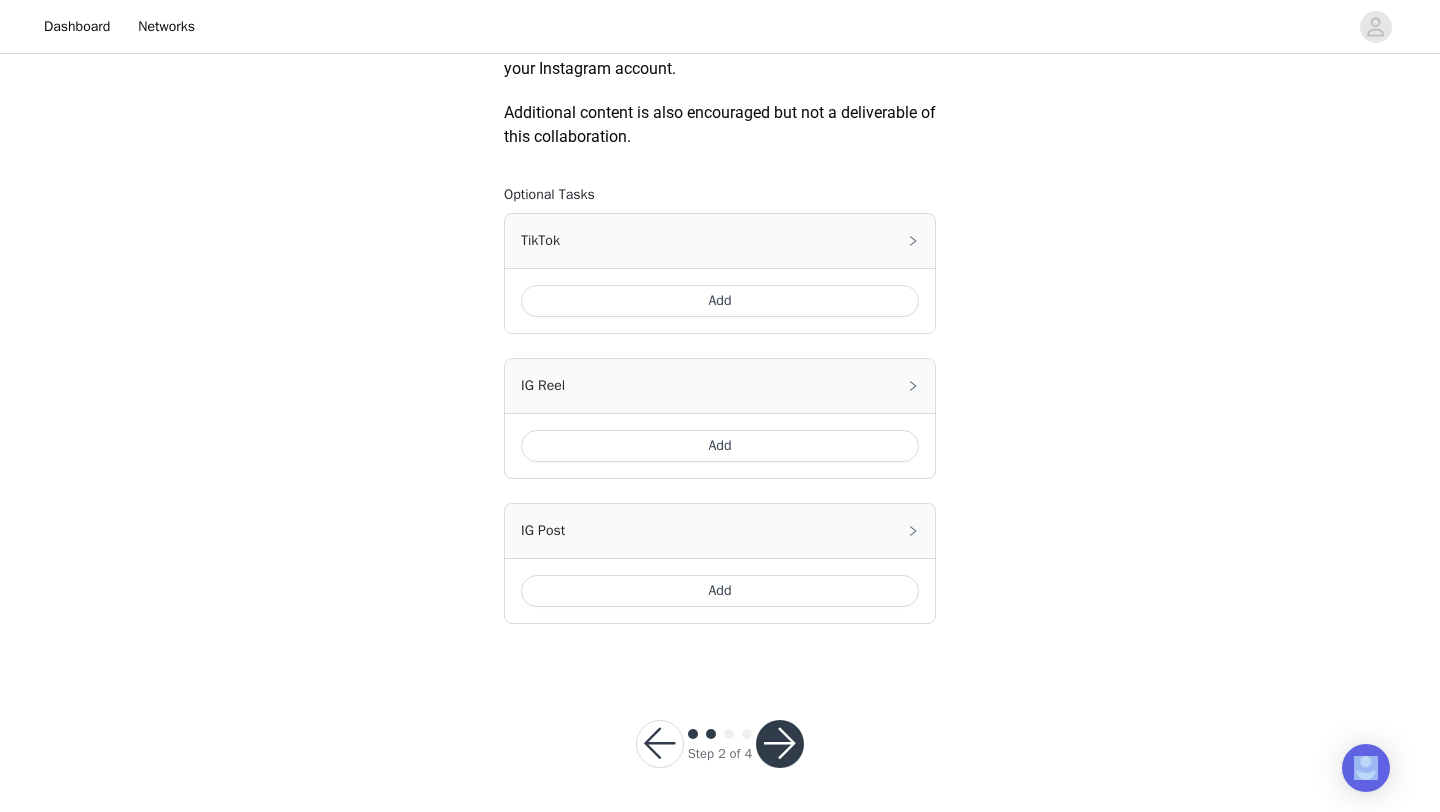 scroll, scrollTop: 1136, scrollLeft: 0, axis: vertical 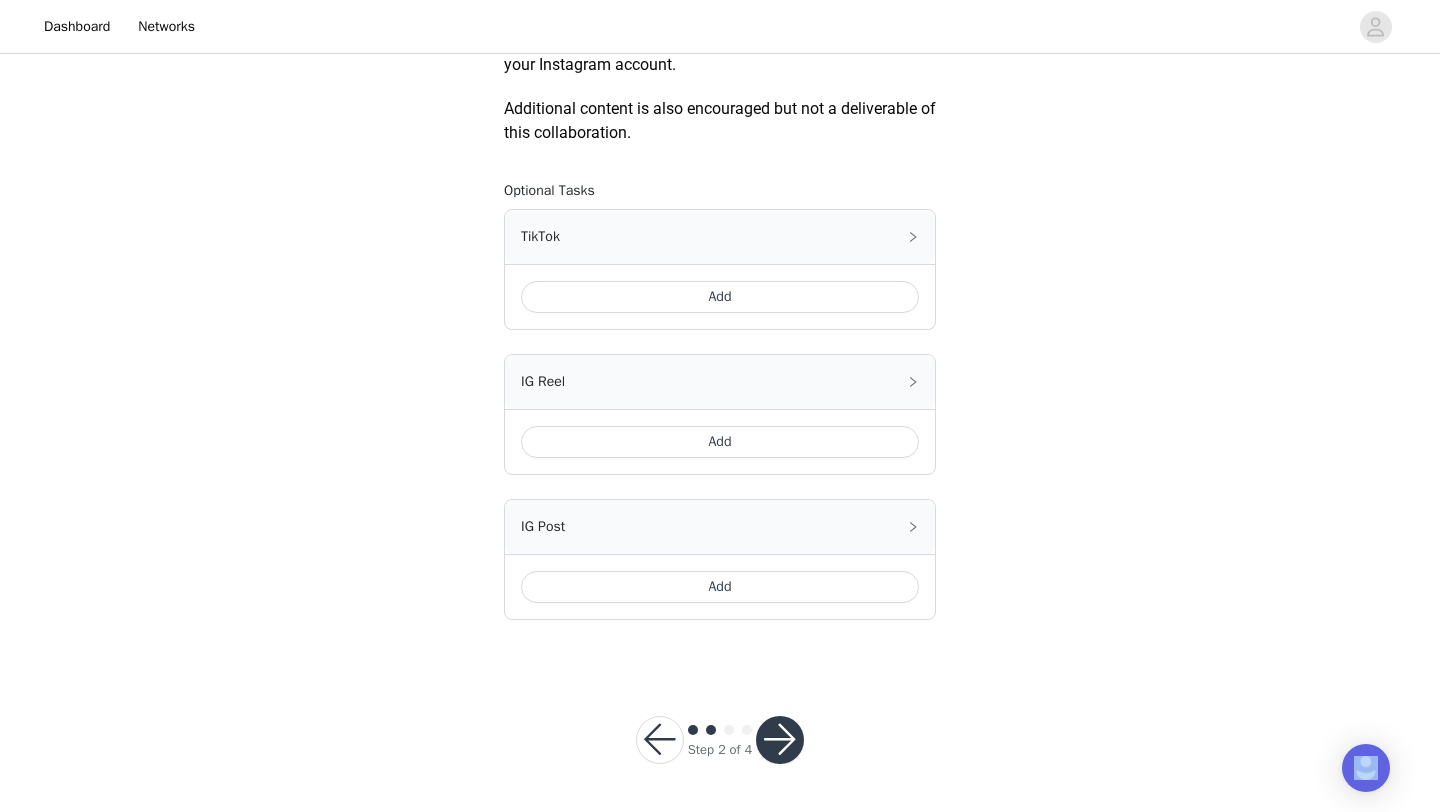 click at bounding box center (660, 740) 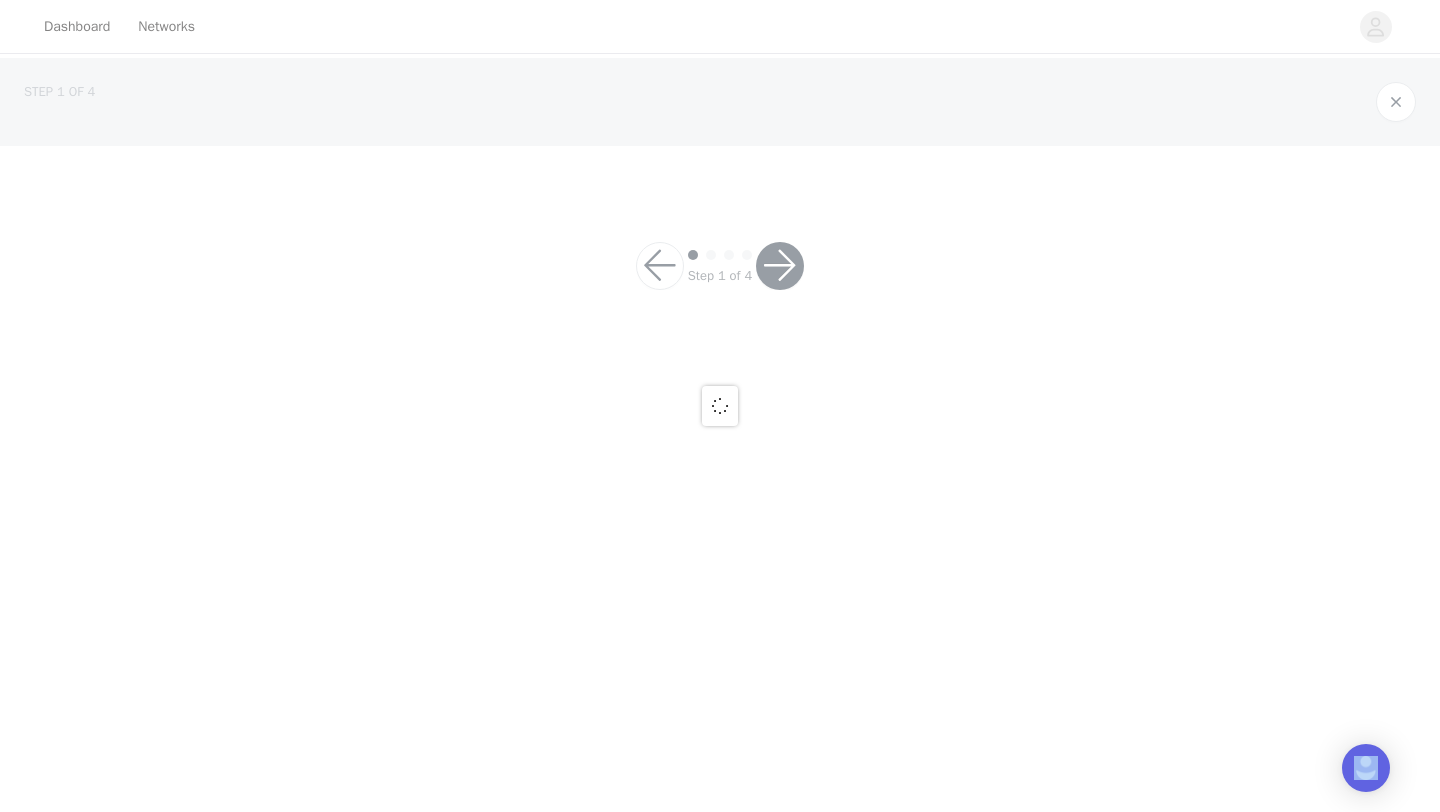 scroll, scrollTop: 0, scrollLeft: 0, axis: both 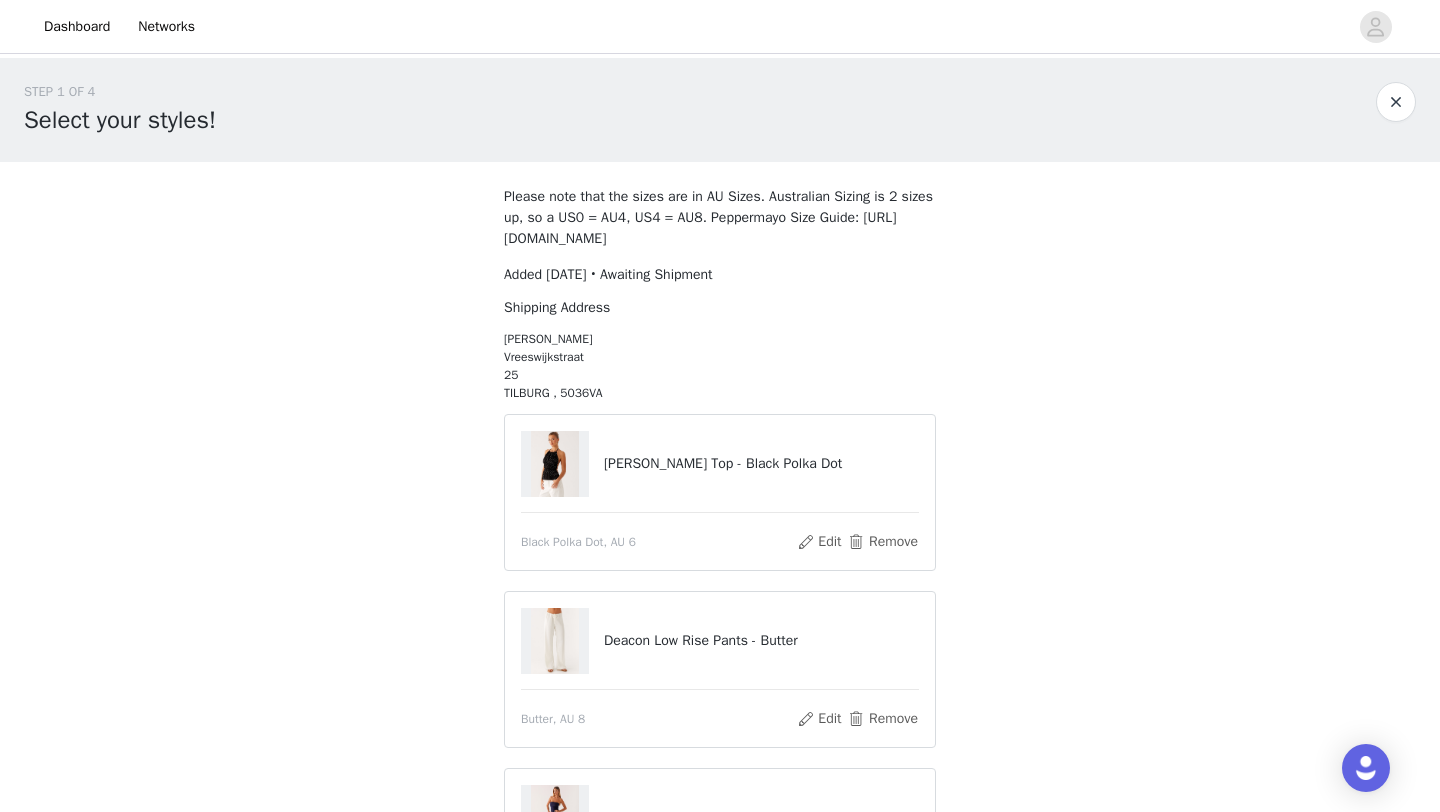 click on "Black Polka Dot, AU 6" at bounding box center [578, 542] 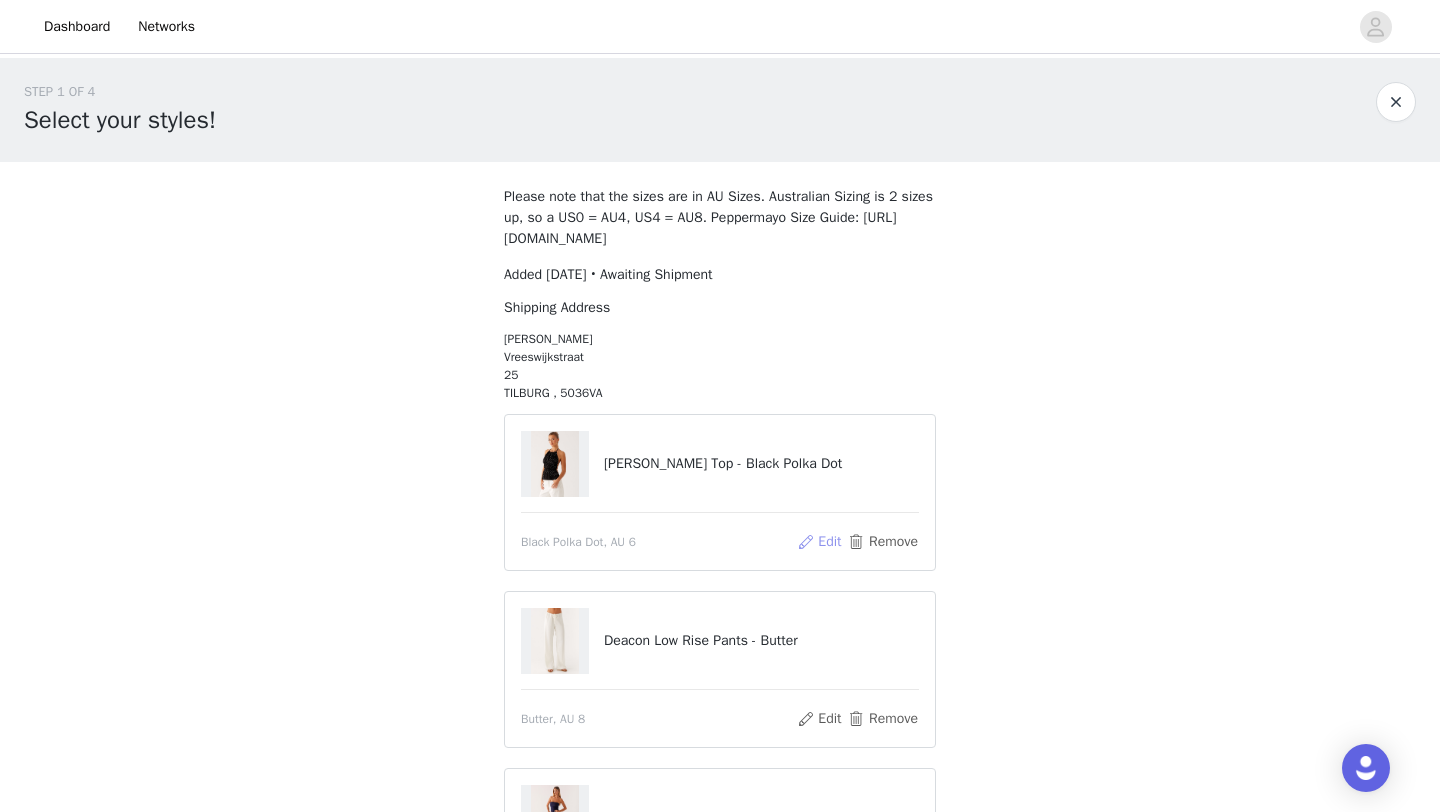 click on "Edit" at bounding box center (819, 542) 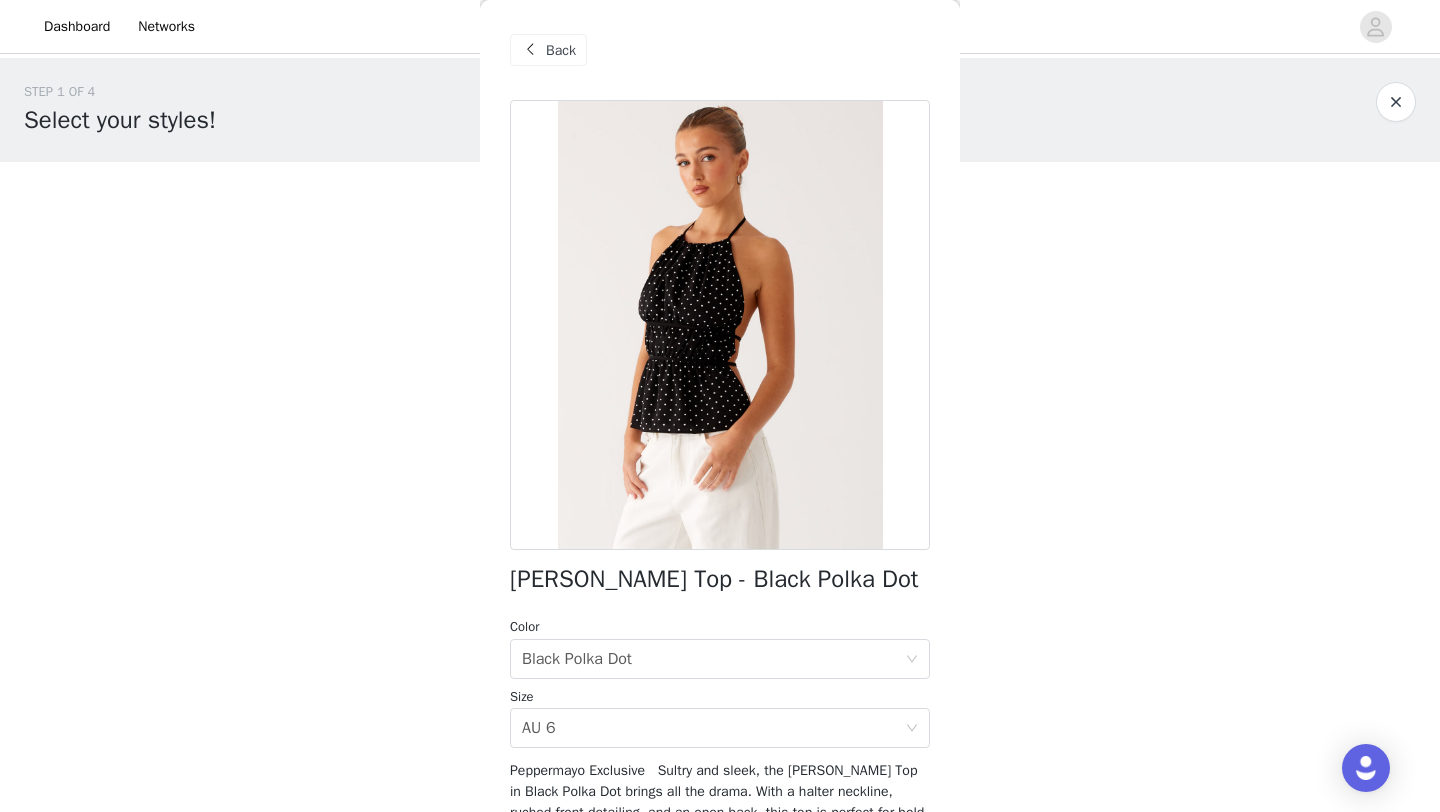 scroll, scrollTop: 263, scrollLeft: 0, axis: vertical 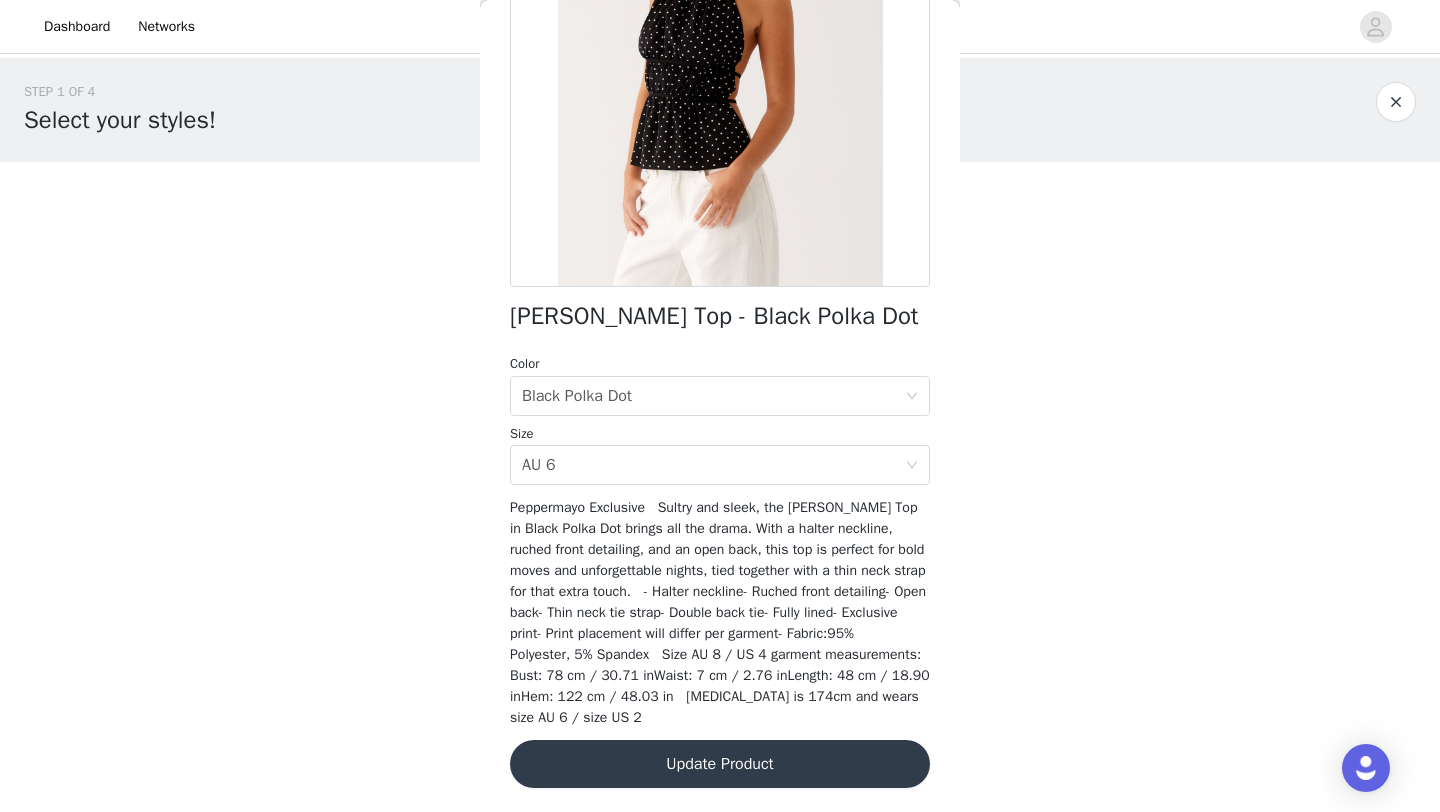 click on "Update Product" at bounding box center [720, 764] 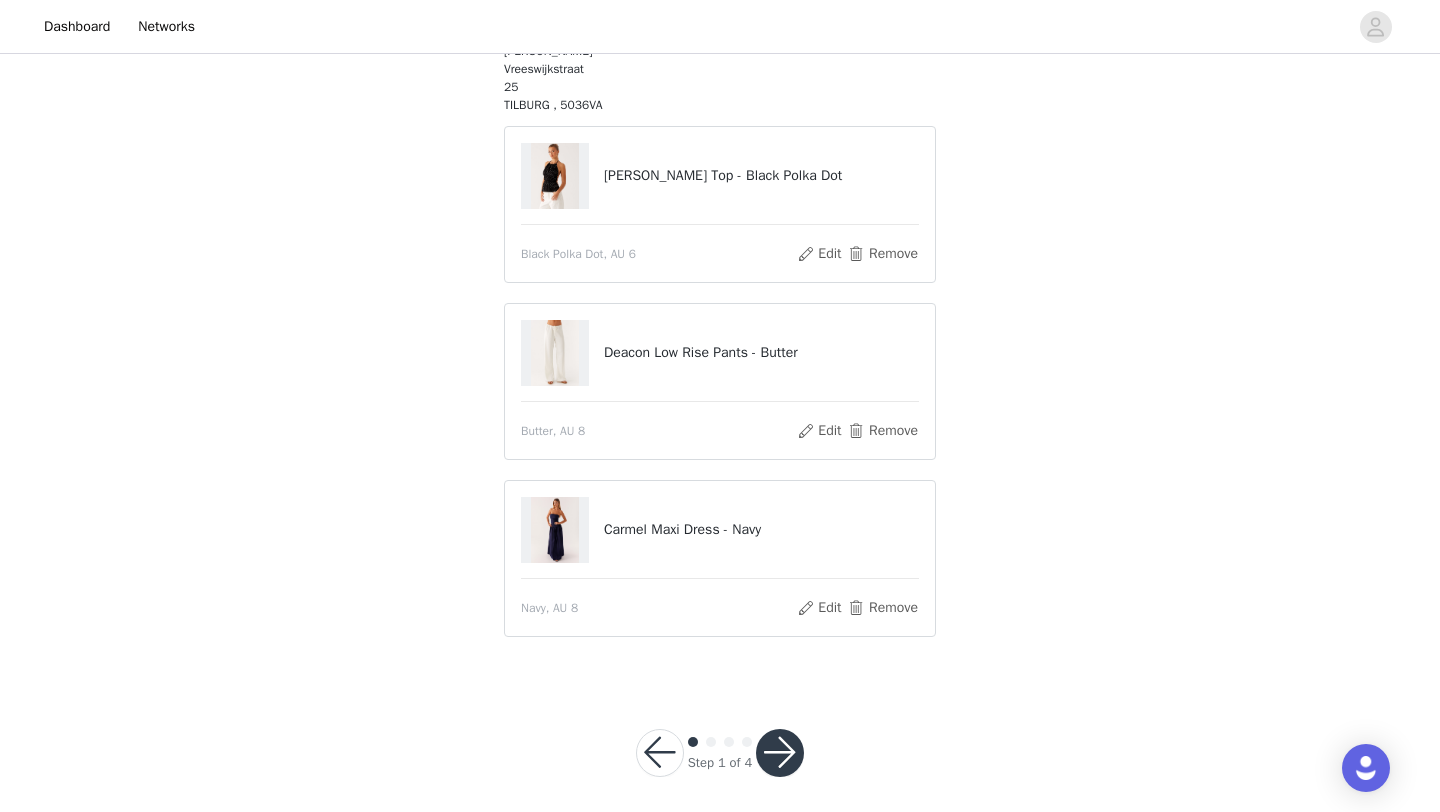 scroll, scrollTop: 300, scrollLeft: 0, axis: vertical 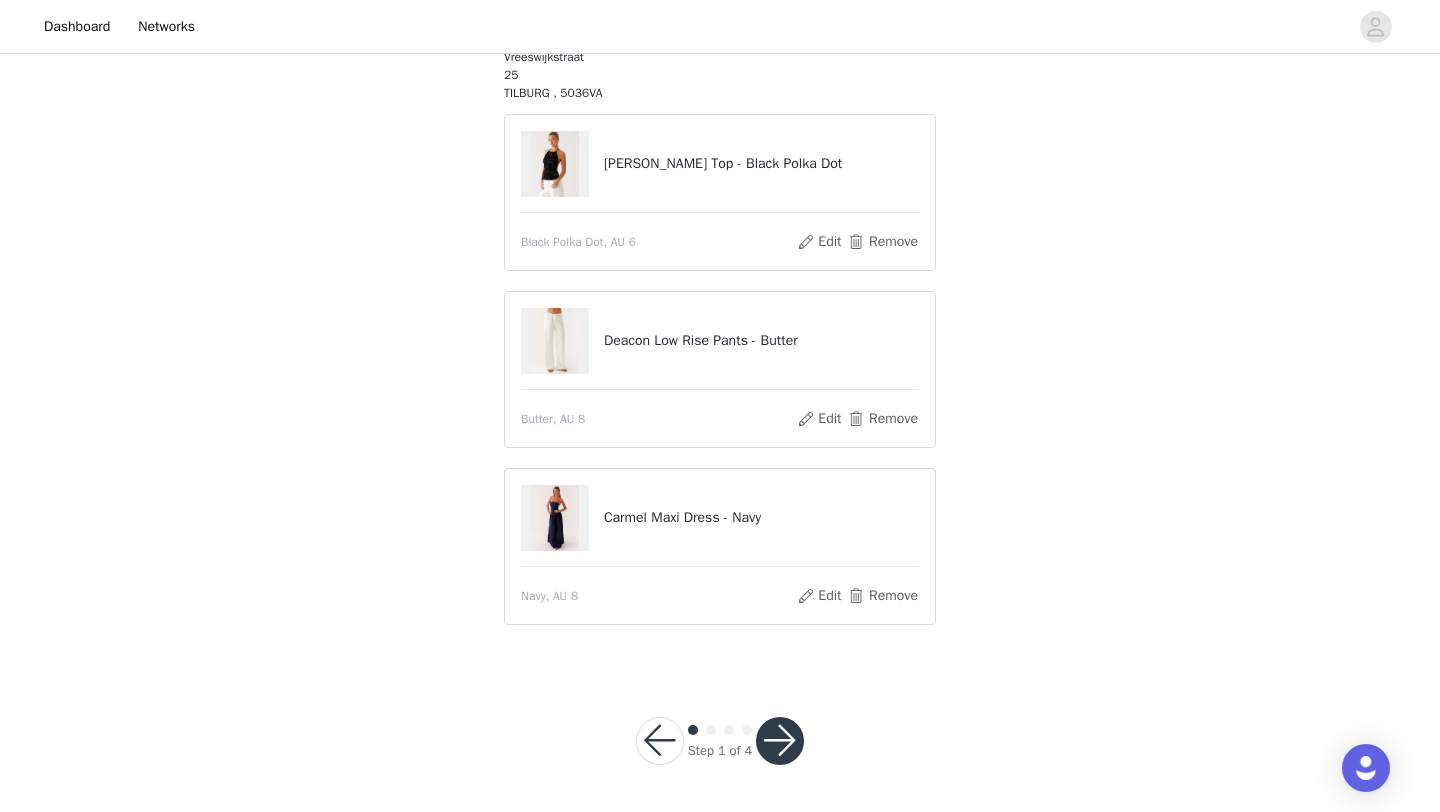 click at bounding box center [780, 741] 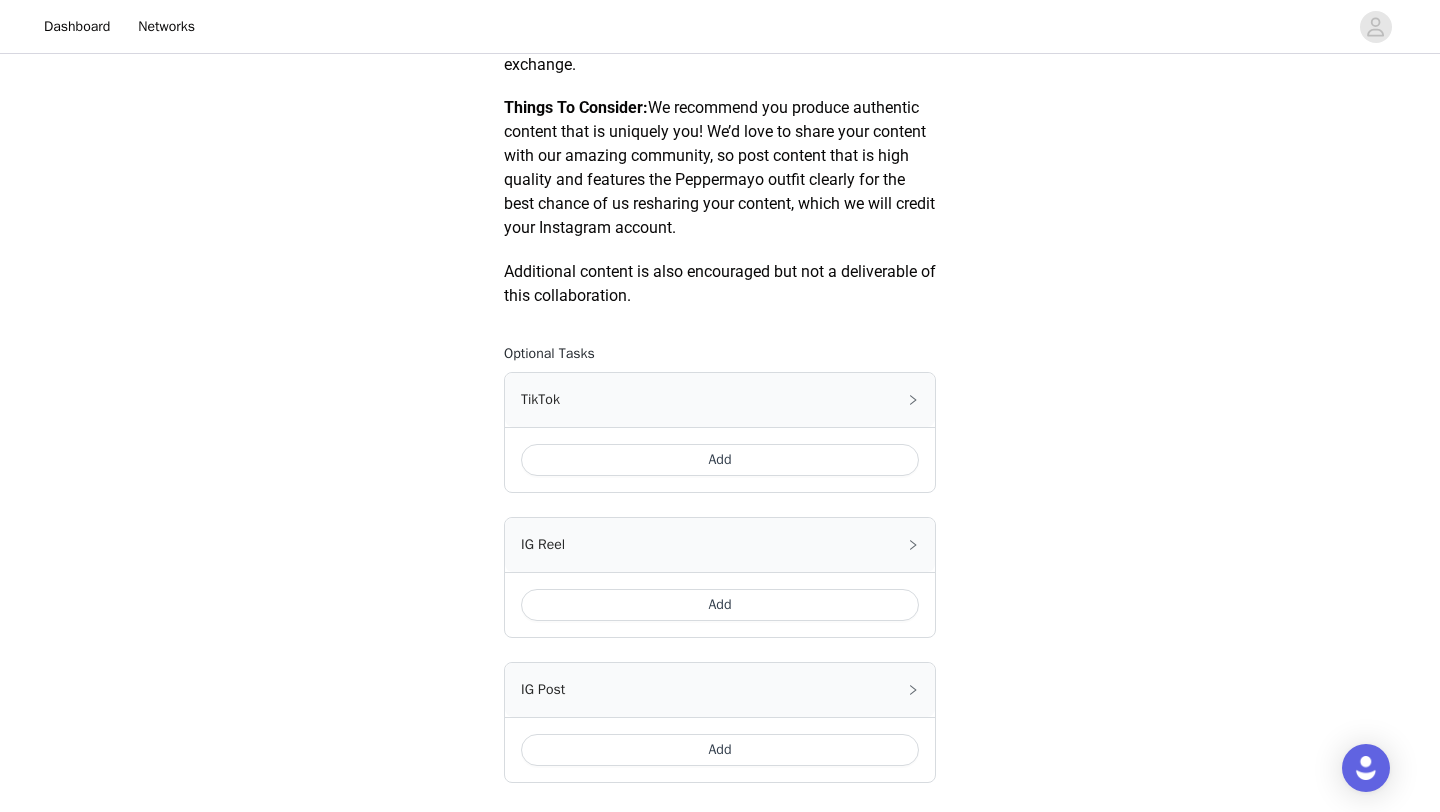 scroll, scrollTop: 1136, scrollLeft: 0, axis: vertical 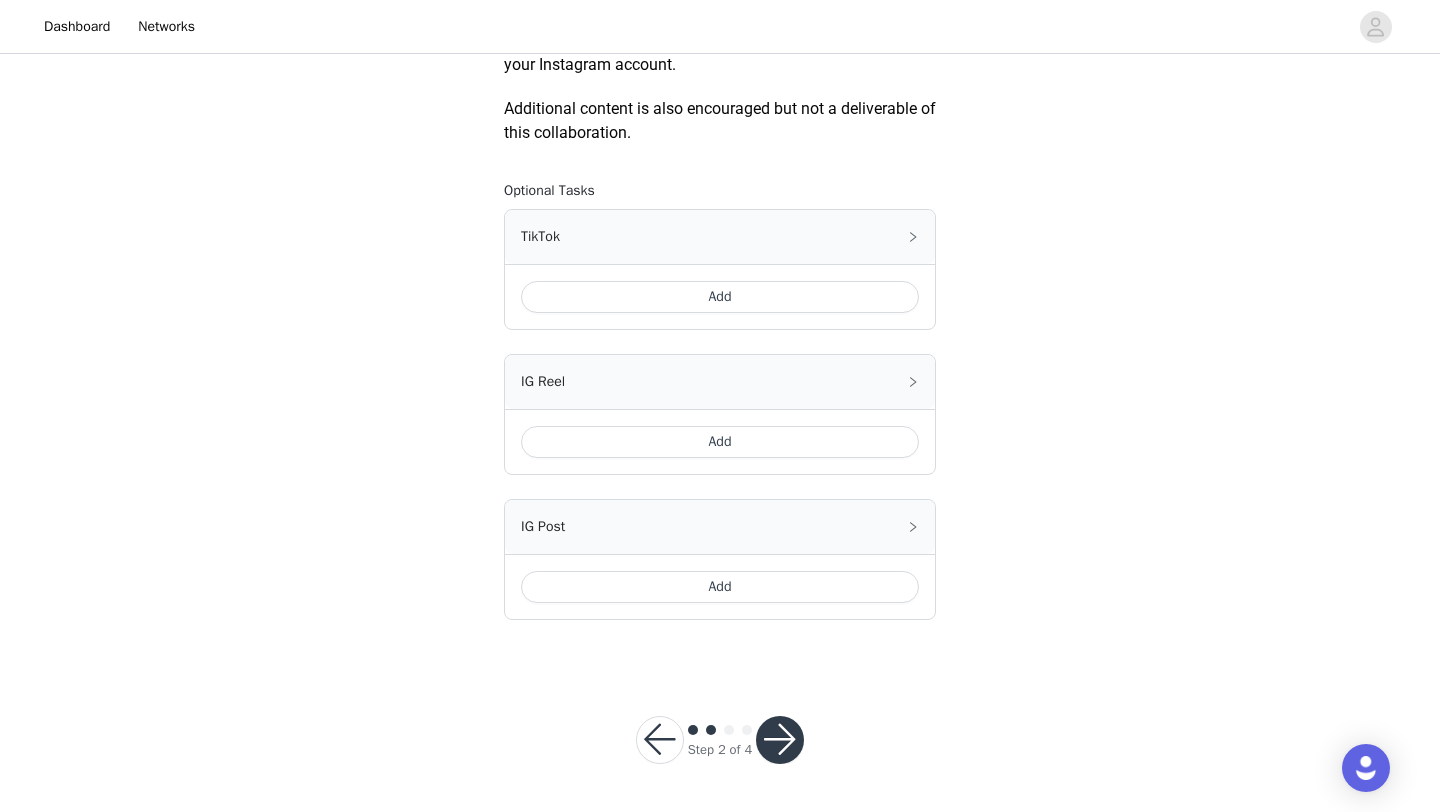 click on "Add" at bounding box center [720, 297] 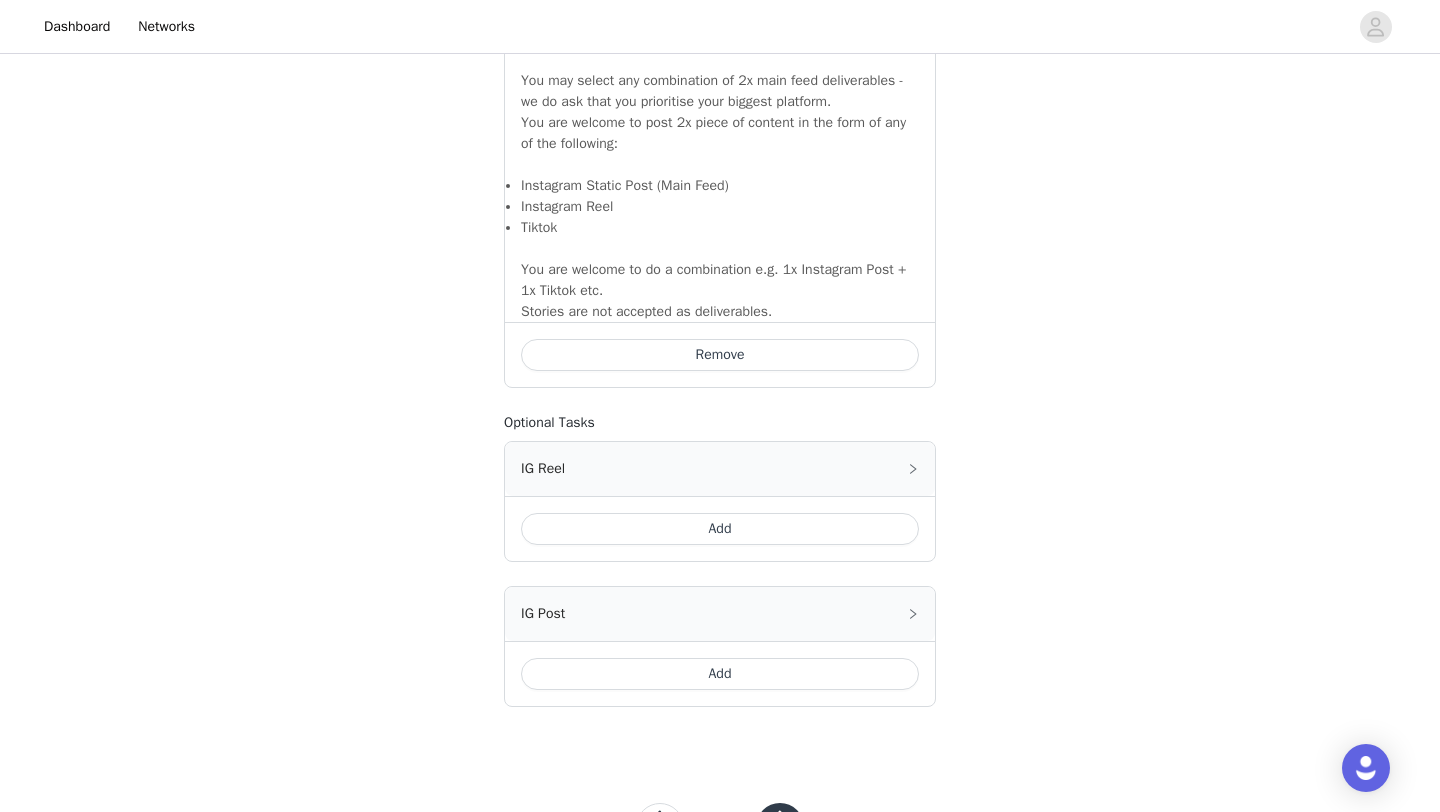 click on "Add" at bounding box center (720, 529) 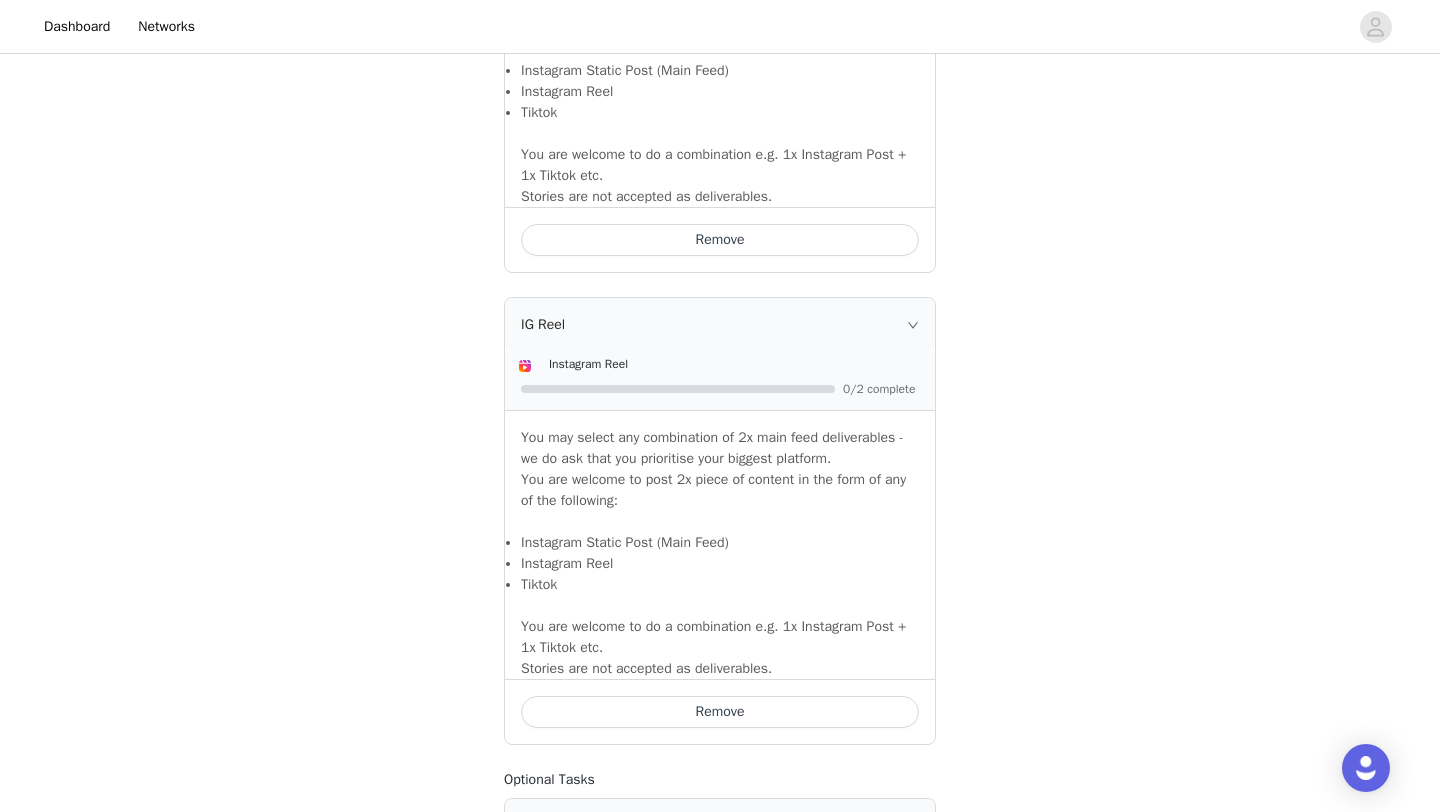 scroll, scrollTop: 1645, scrollLeft: 0, axis: vertical 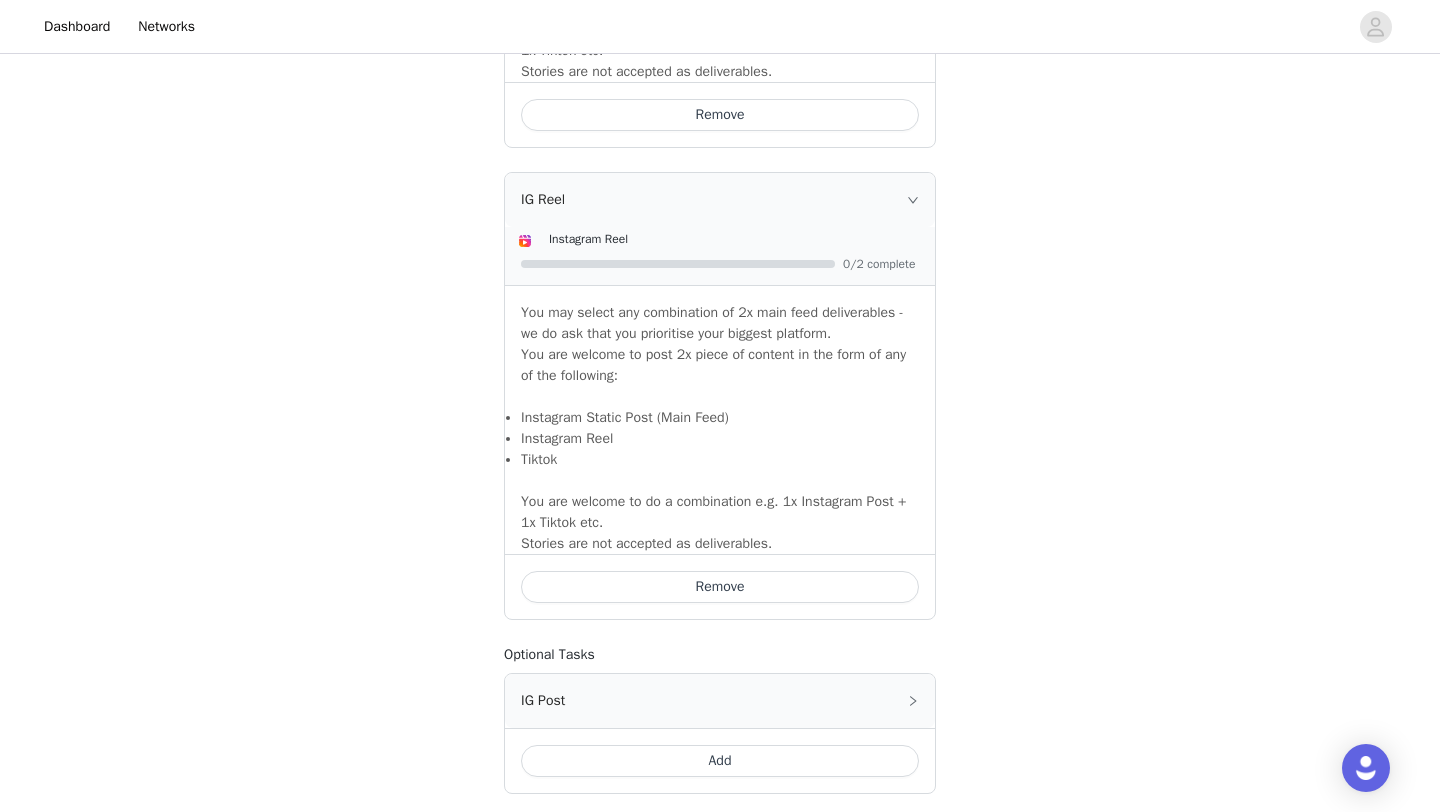 click on "Add" at bounding box center (720, 761) 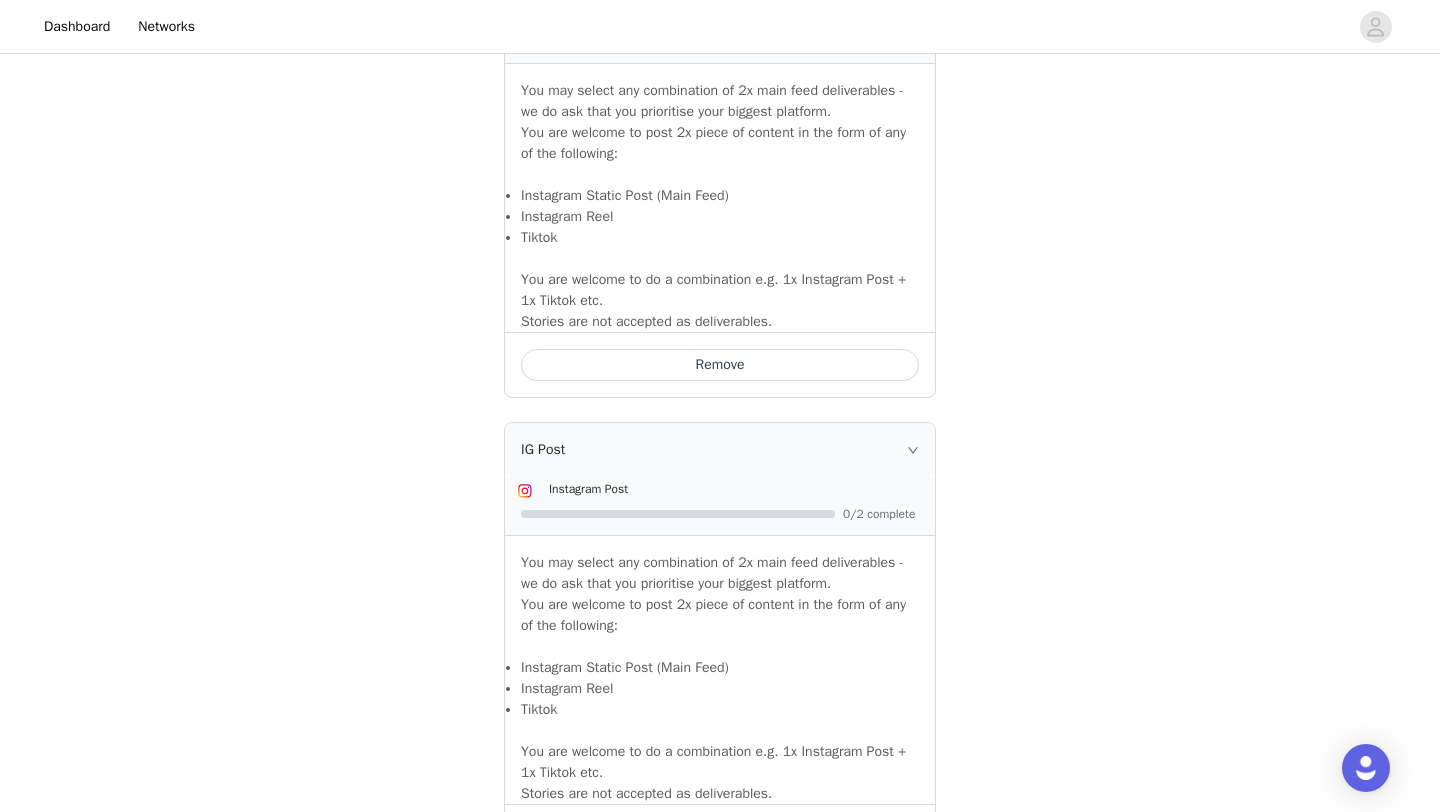 scroll, scrollTop: 2117, scrollLeft: 0, axis: vertical 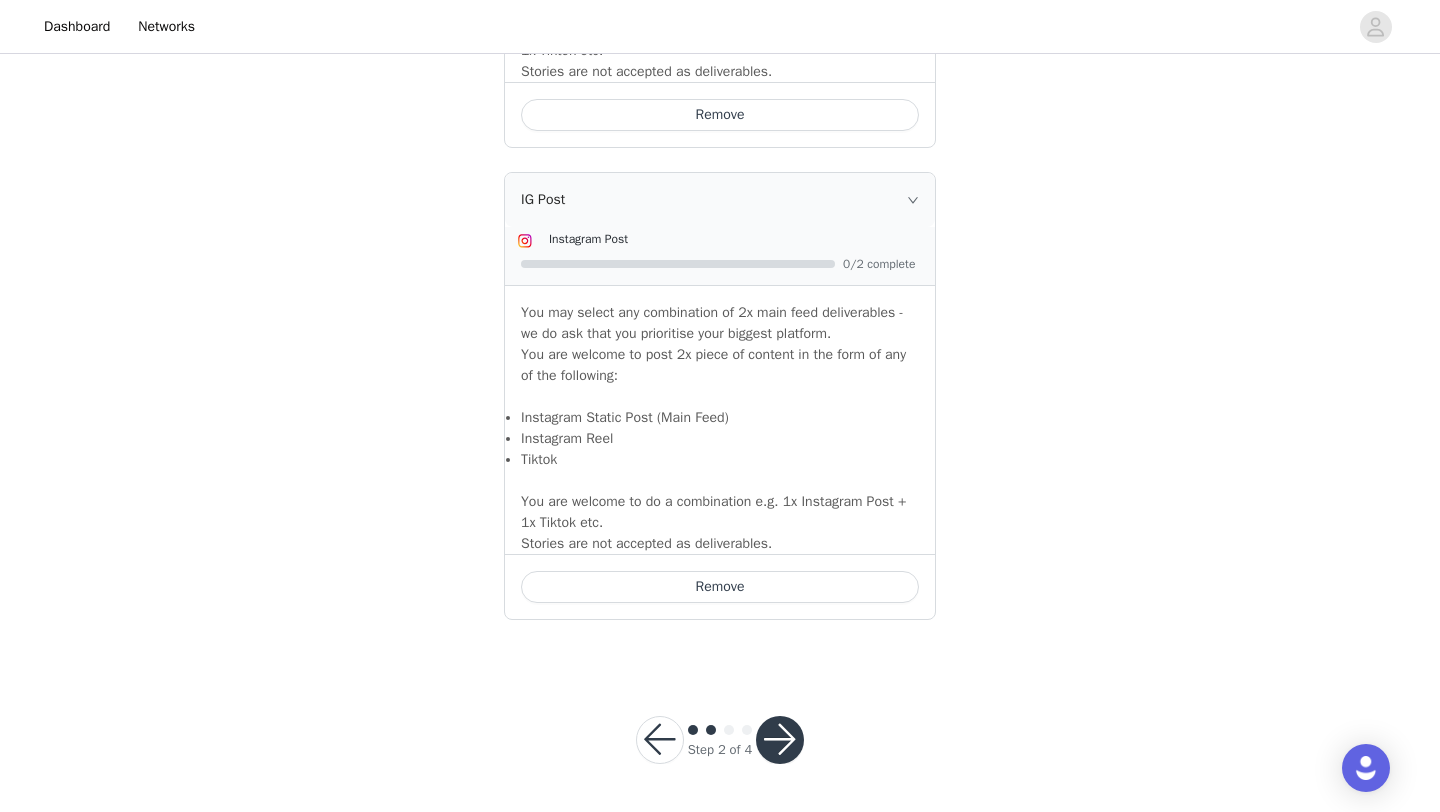 click at bounding box center (780, 740) 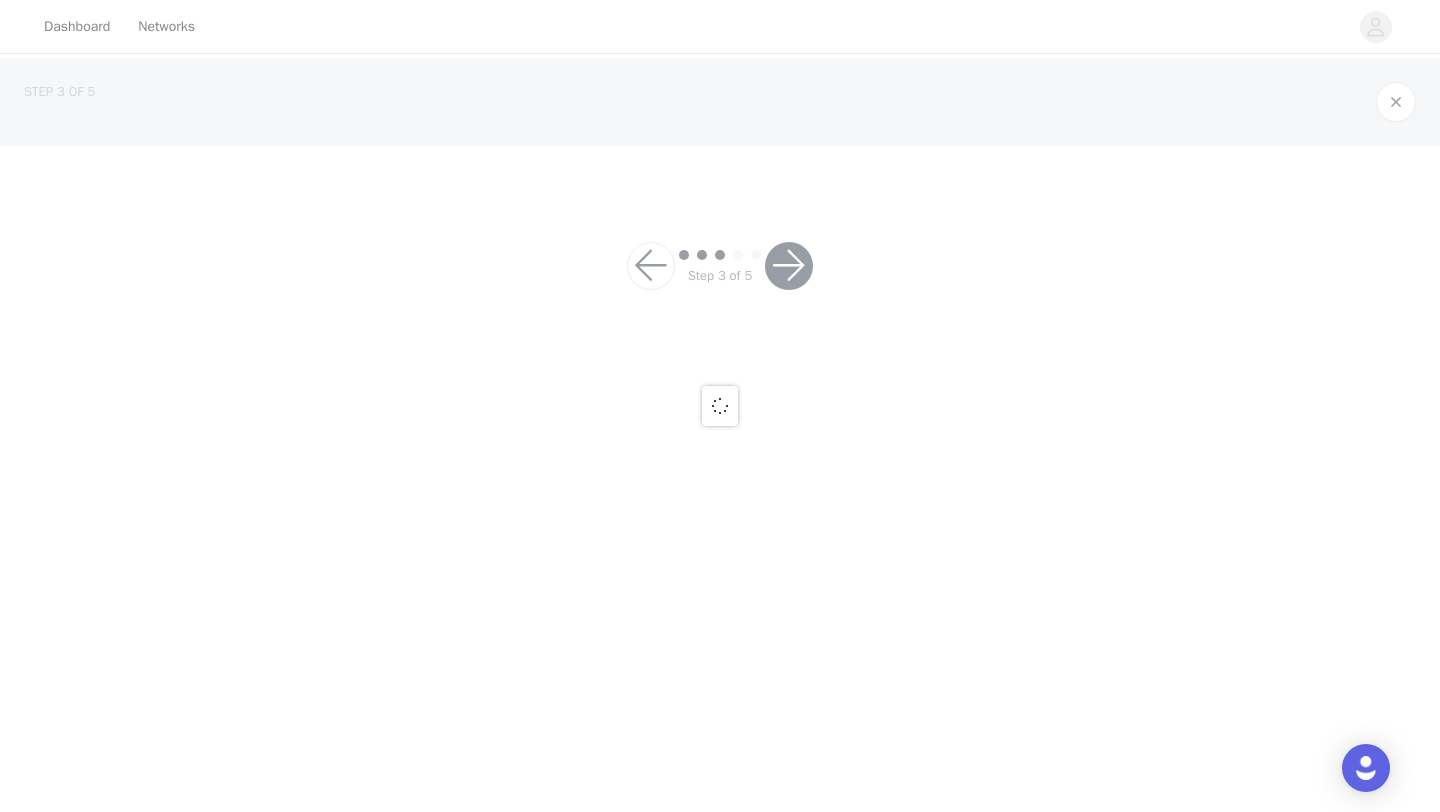 scroll, scrollTop: 0, scrollLeft: 0, axis: both 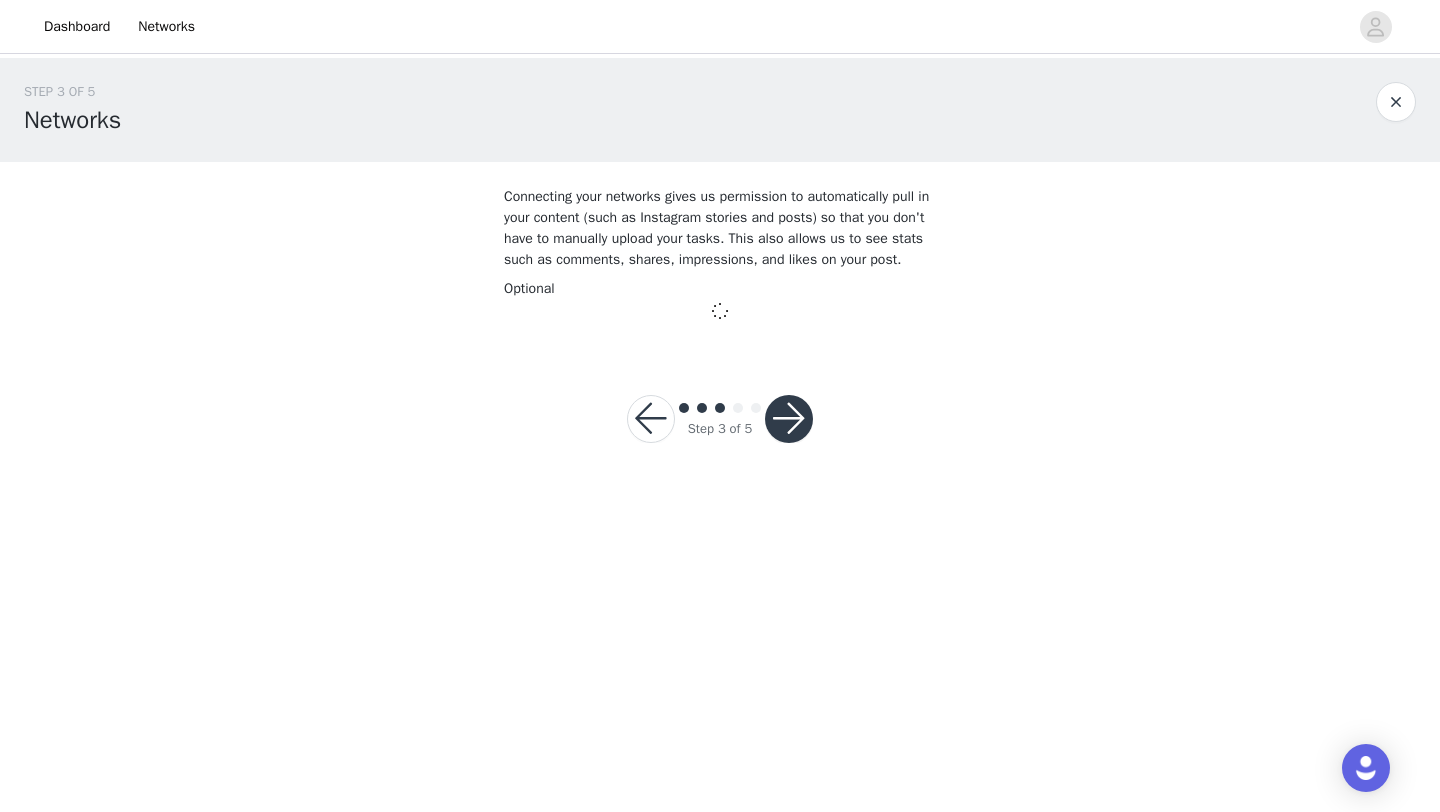click at bounding box center [789, 419] 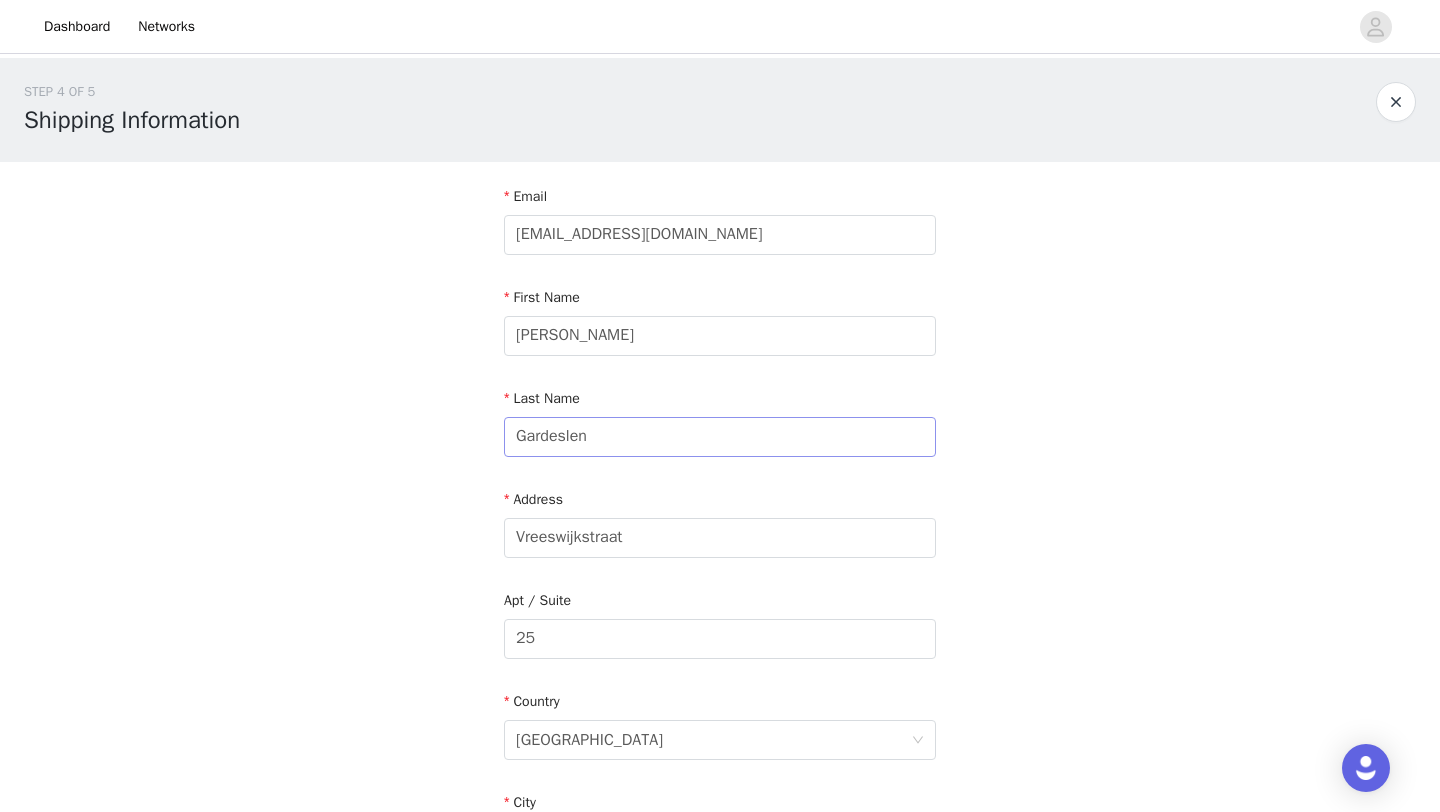 scroll, scrollTop: 450, scrollLeft: 0, axis: vertical 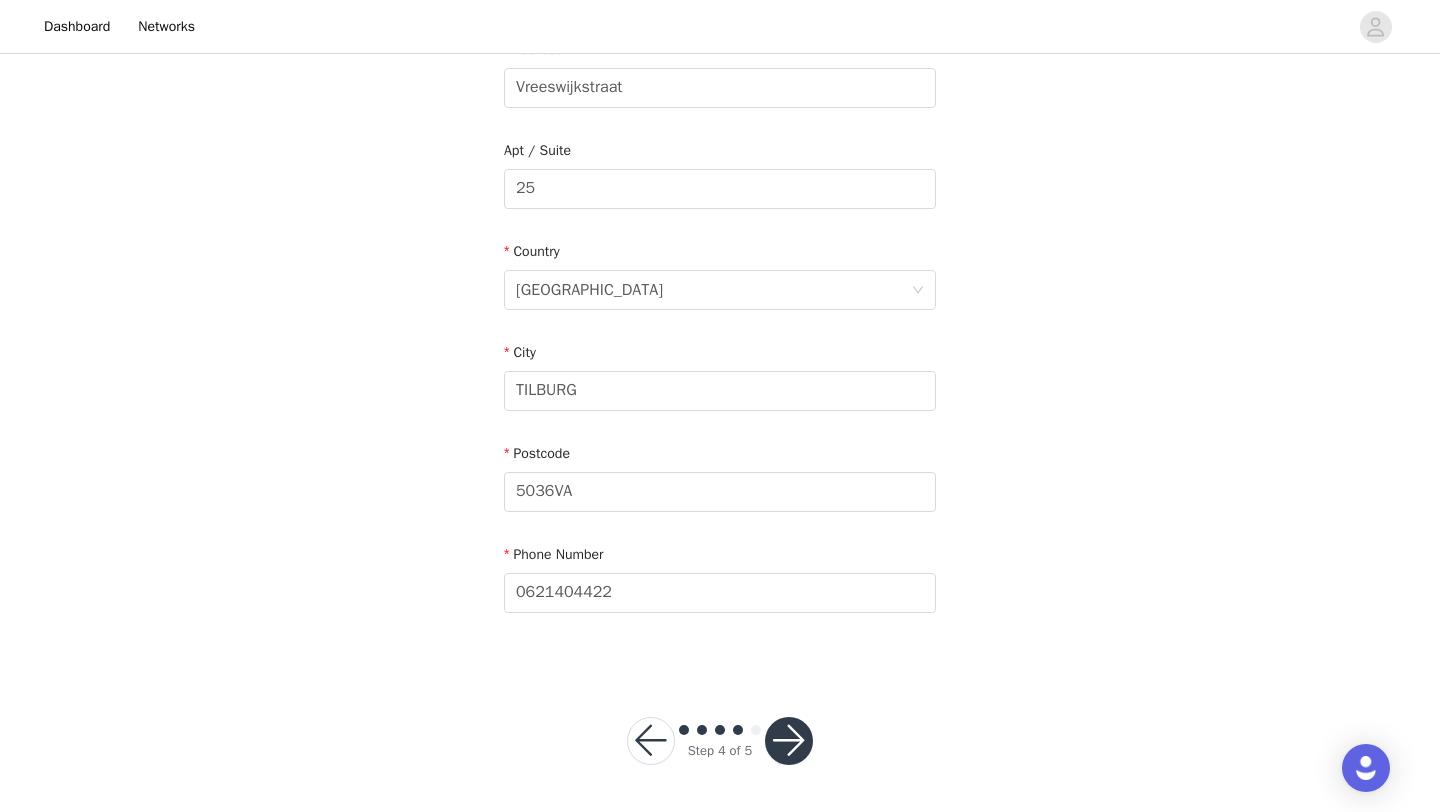 click at bounding box center [789, 741] 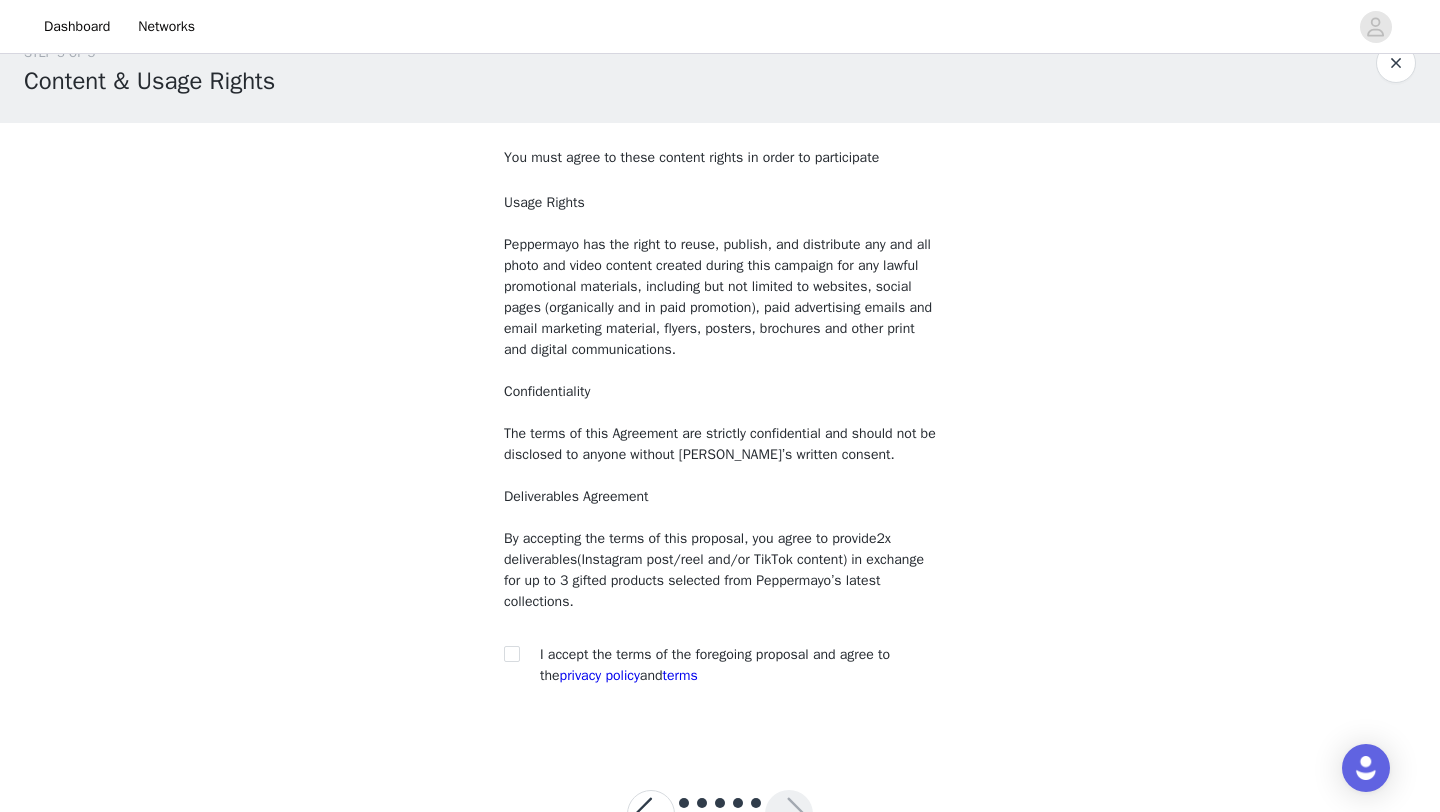 scroll, scrollTop: 43, scrollLeft: 0, axis: vertical 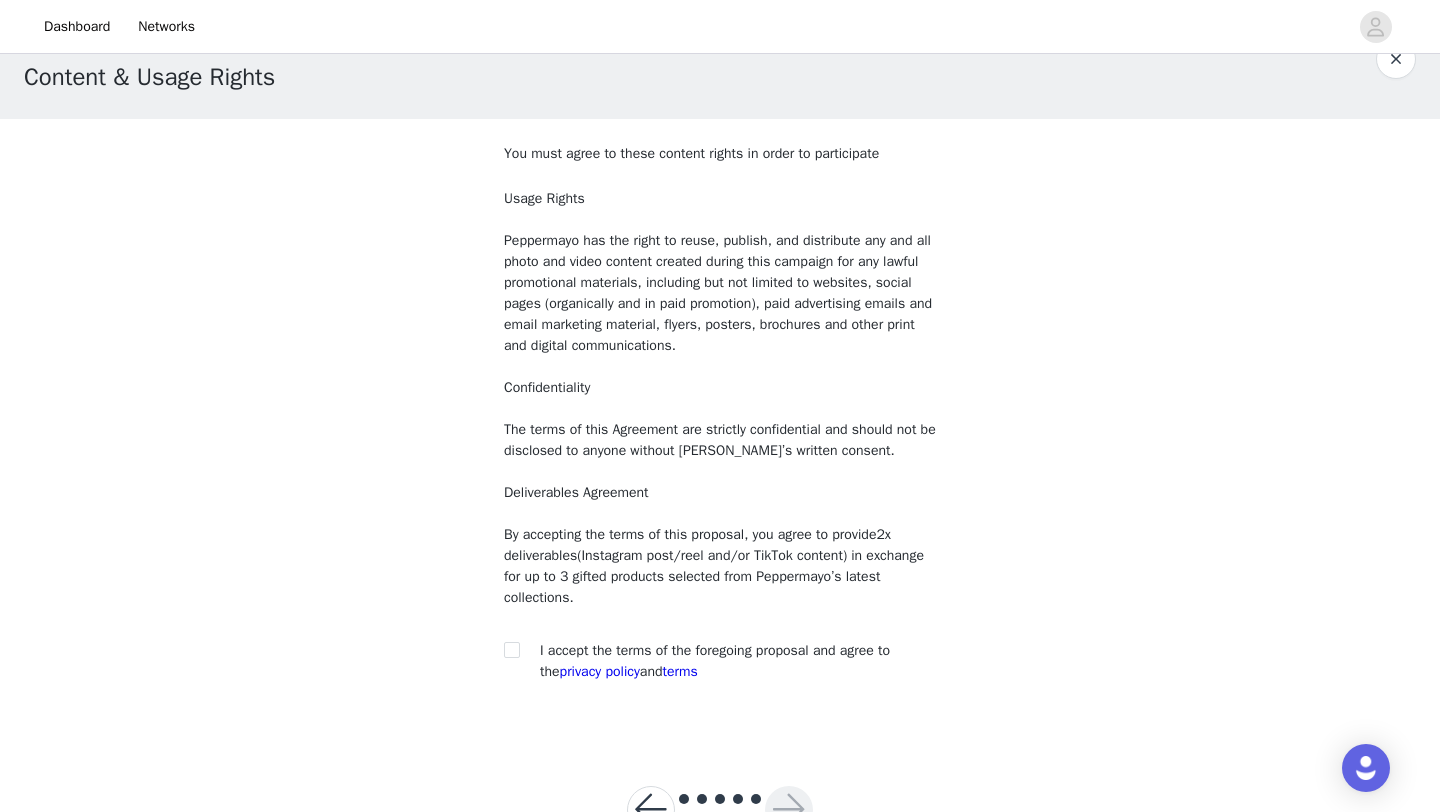 click on "I accept the terms of the foregoing proposal and agree to the
privacy policy
and
terms" at bounding box center [715, 661] 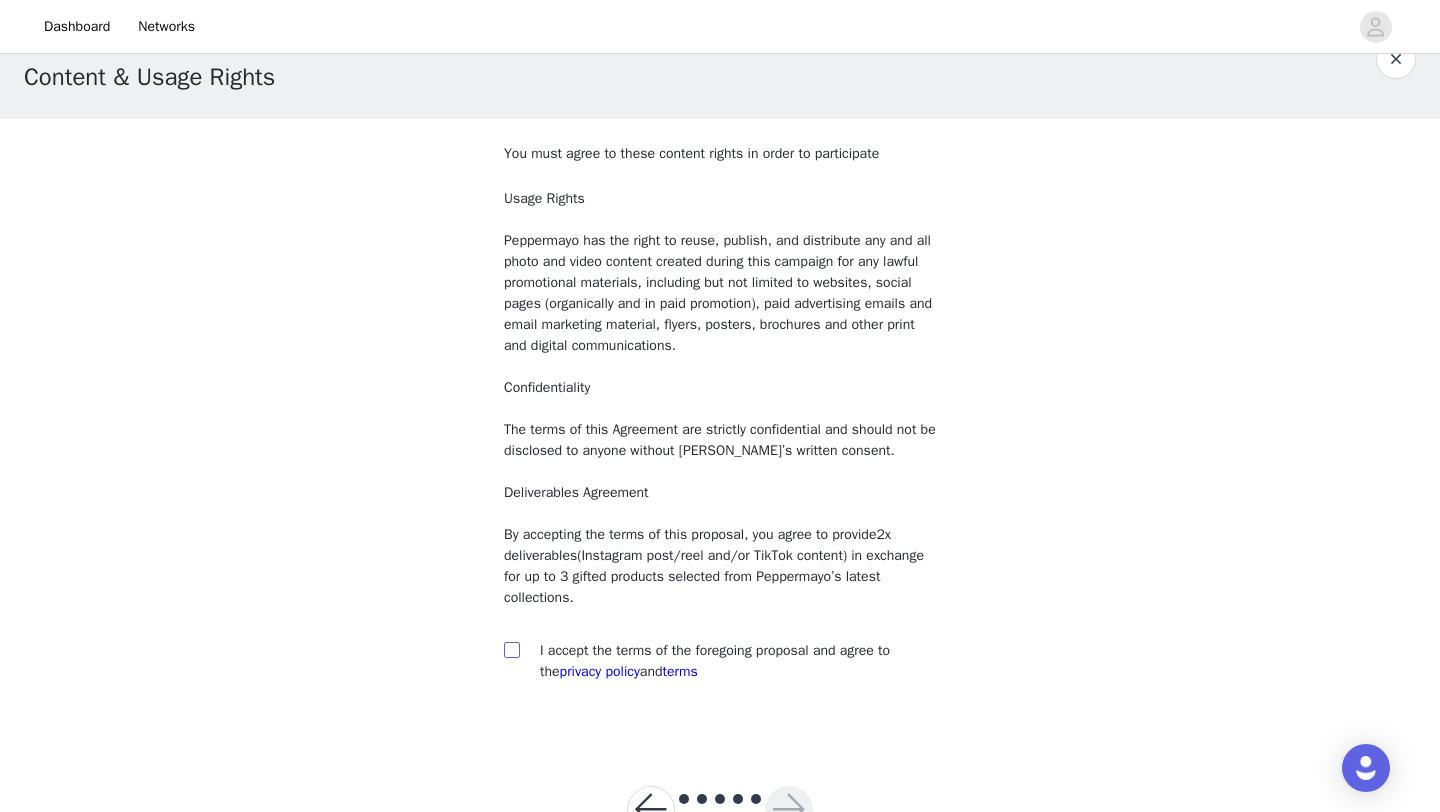 click at bounding box center [511, 649] 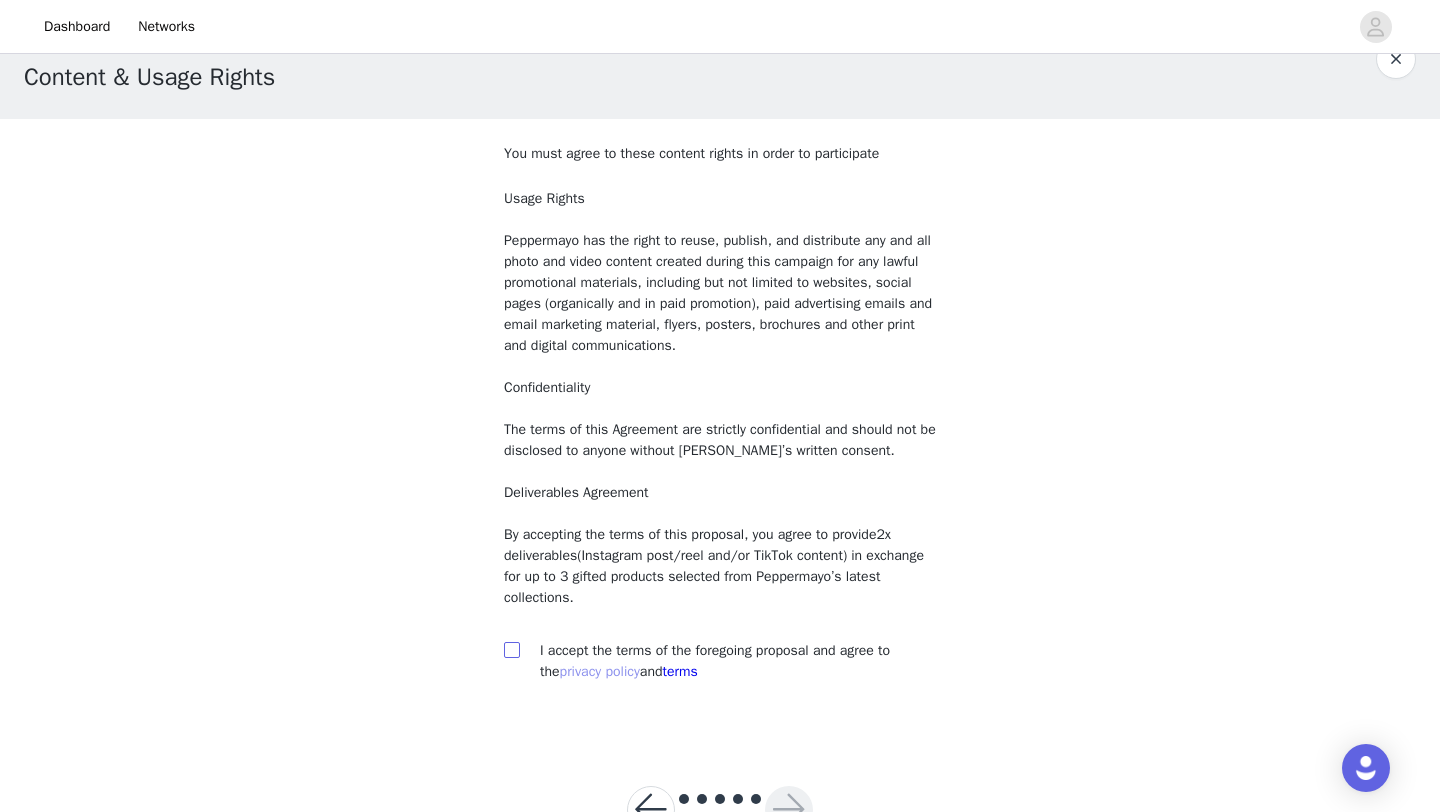 checkbox on "true" 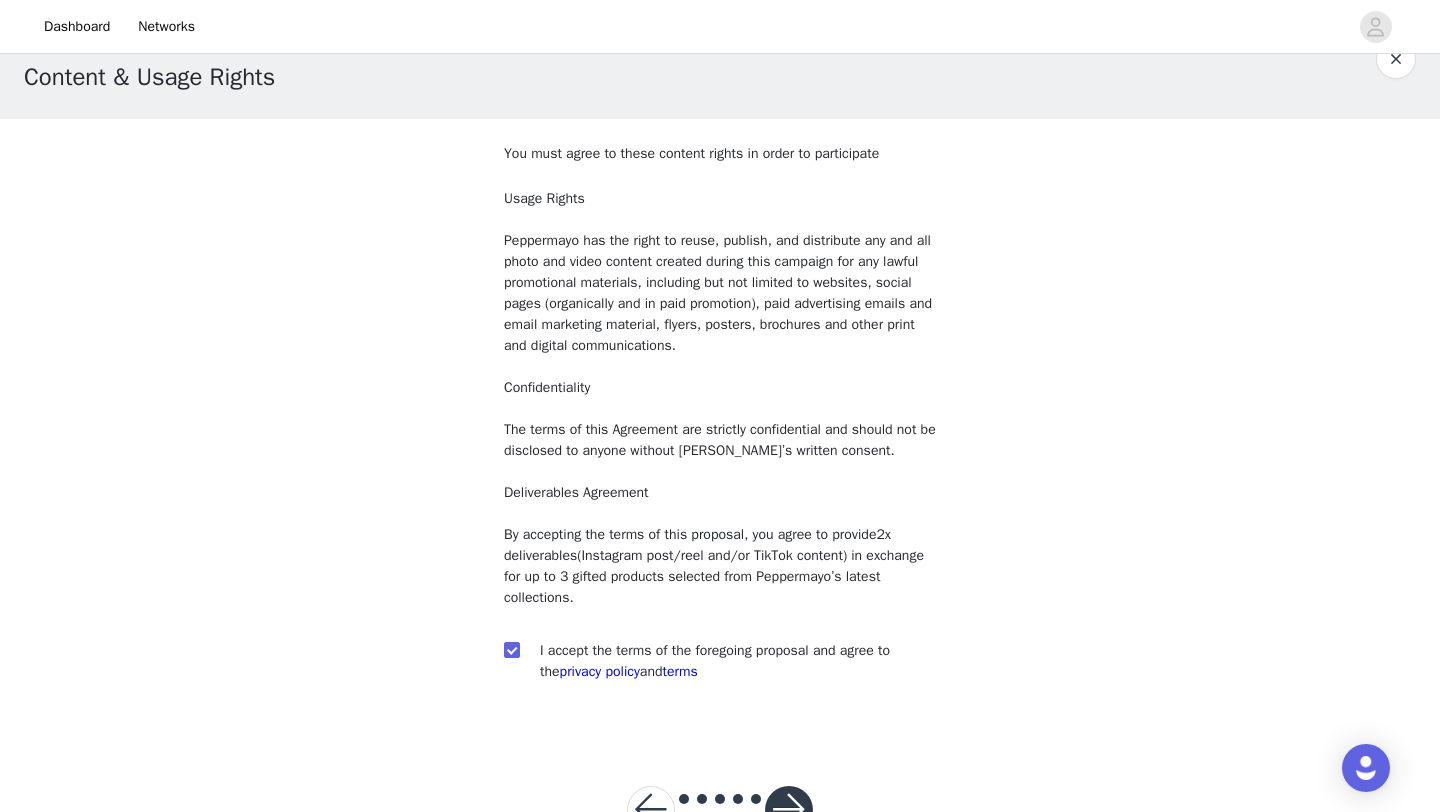 click at bounding box center [789, 810] 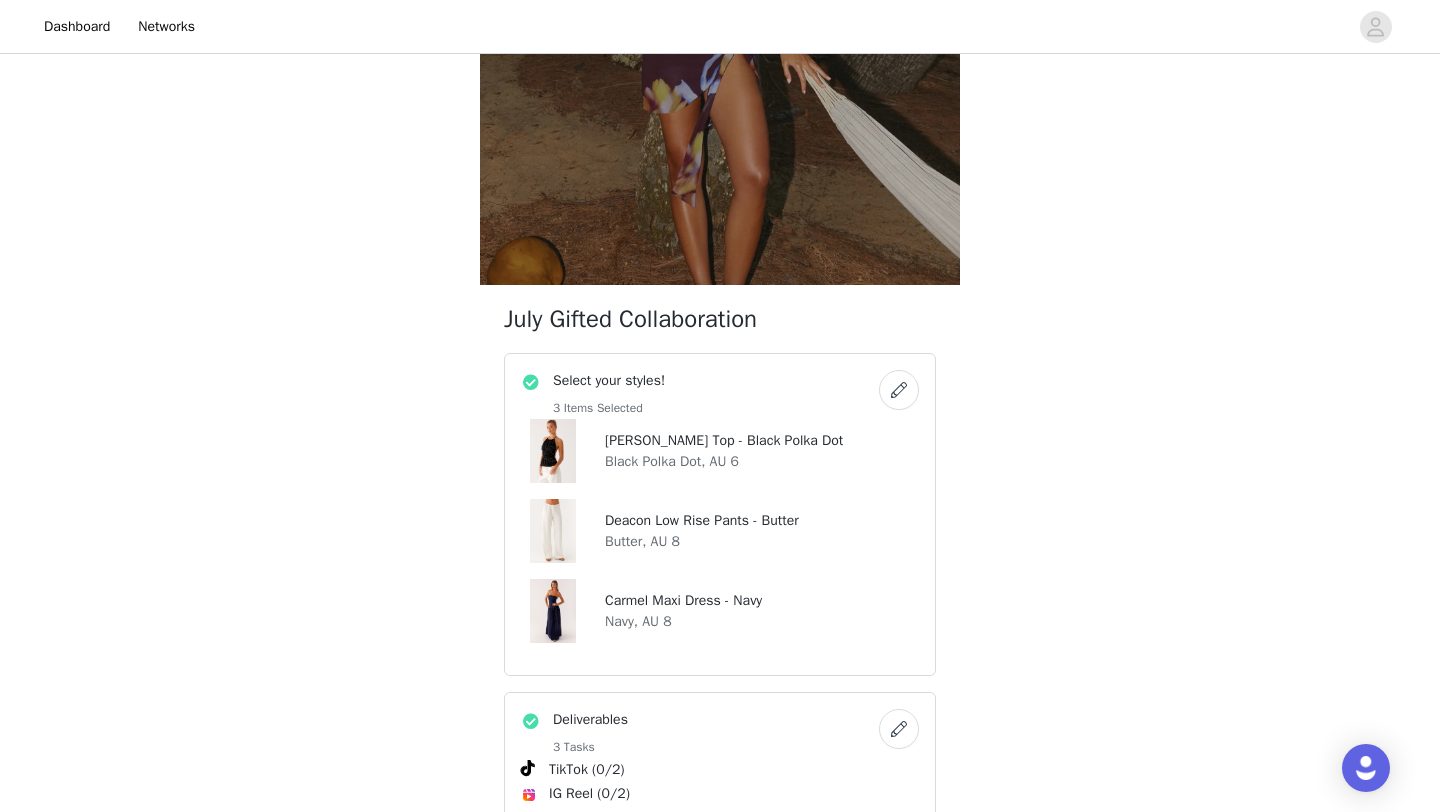 scroll, scrollTop: 314, scrollLeft: 0, axis: vertical 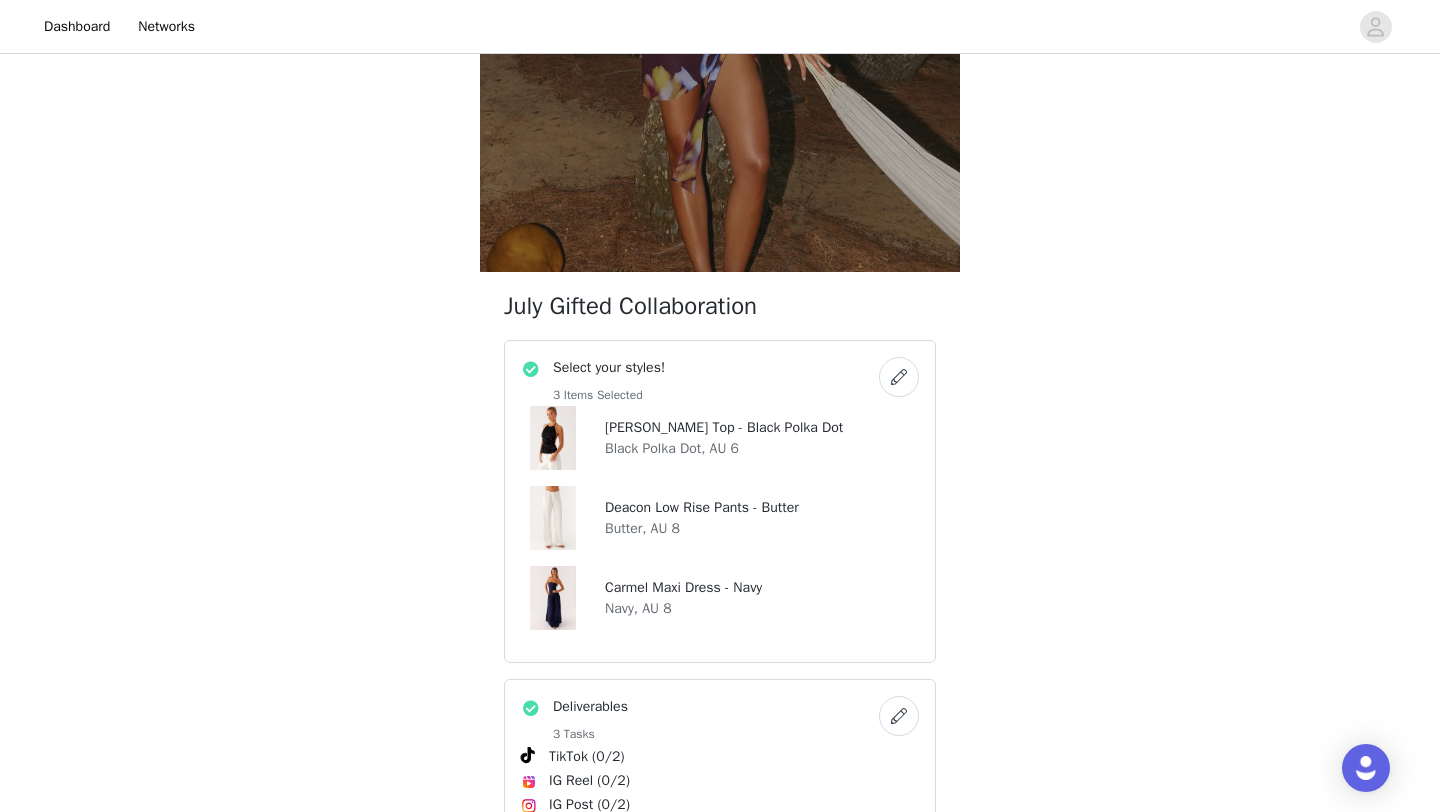 click at bounding box center (899, 377) 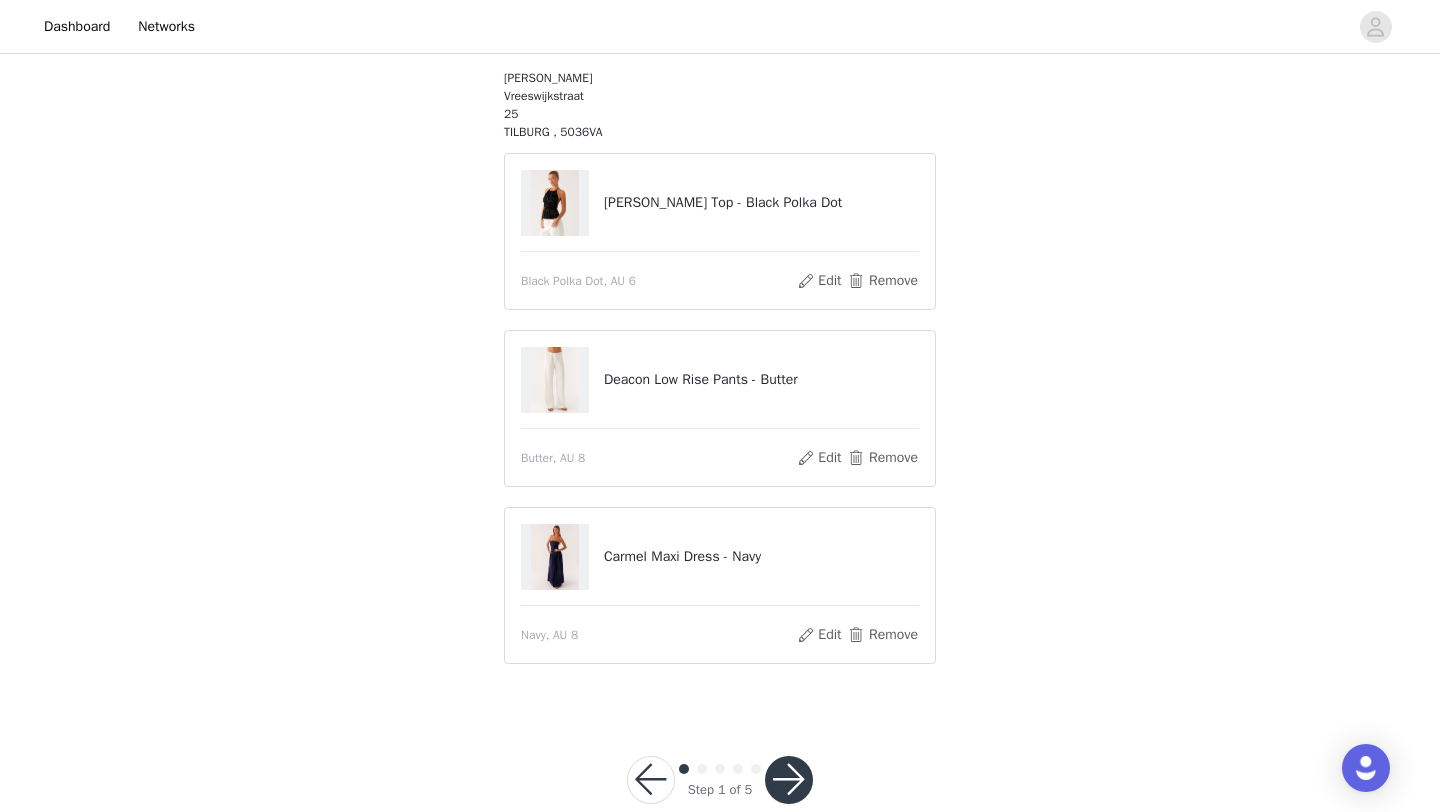 scroll, scrollTop: 300, scrollLeft: 0, axis: vertical 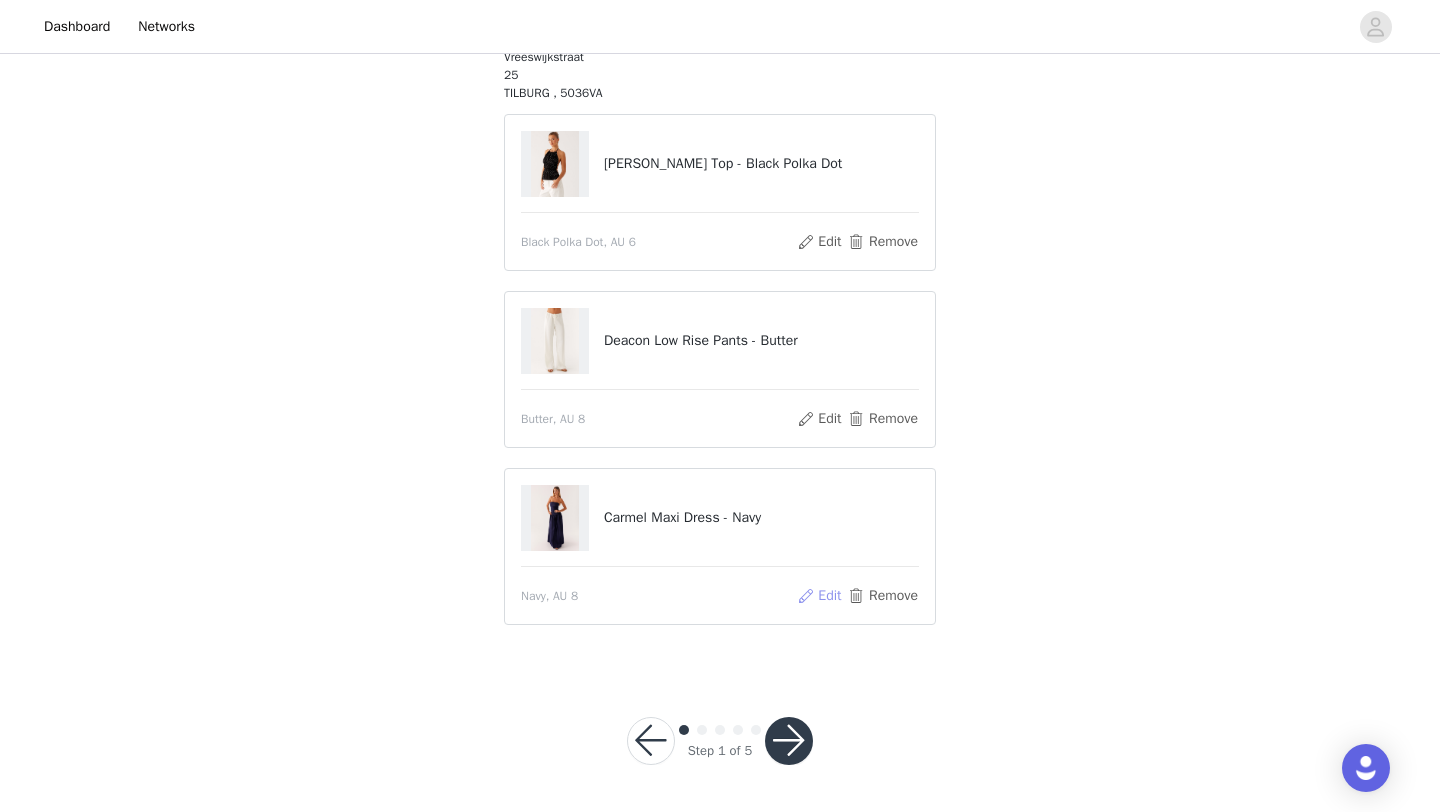 click on "Edit" at bounding box center (819, 596) 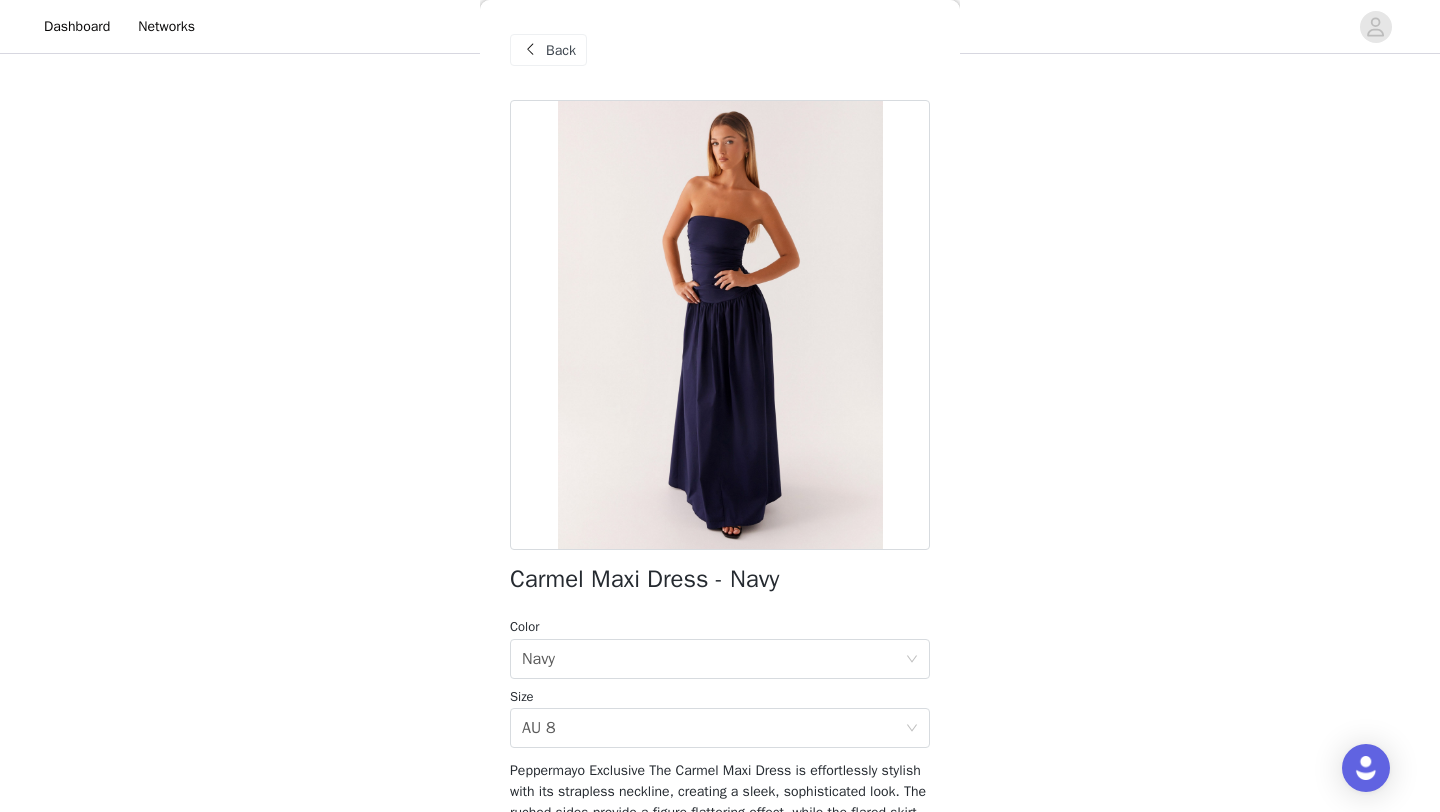 scroll, scrollTop: 1, scrollLeft: 0, axis: vertical 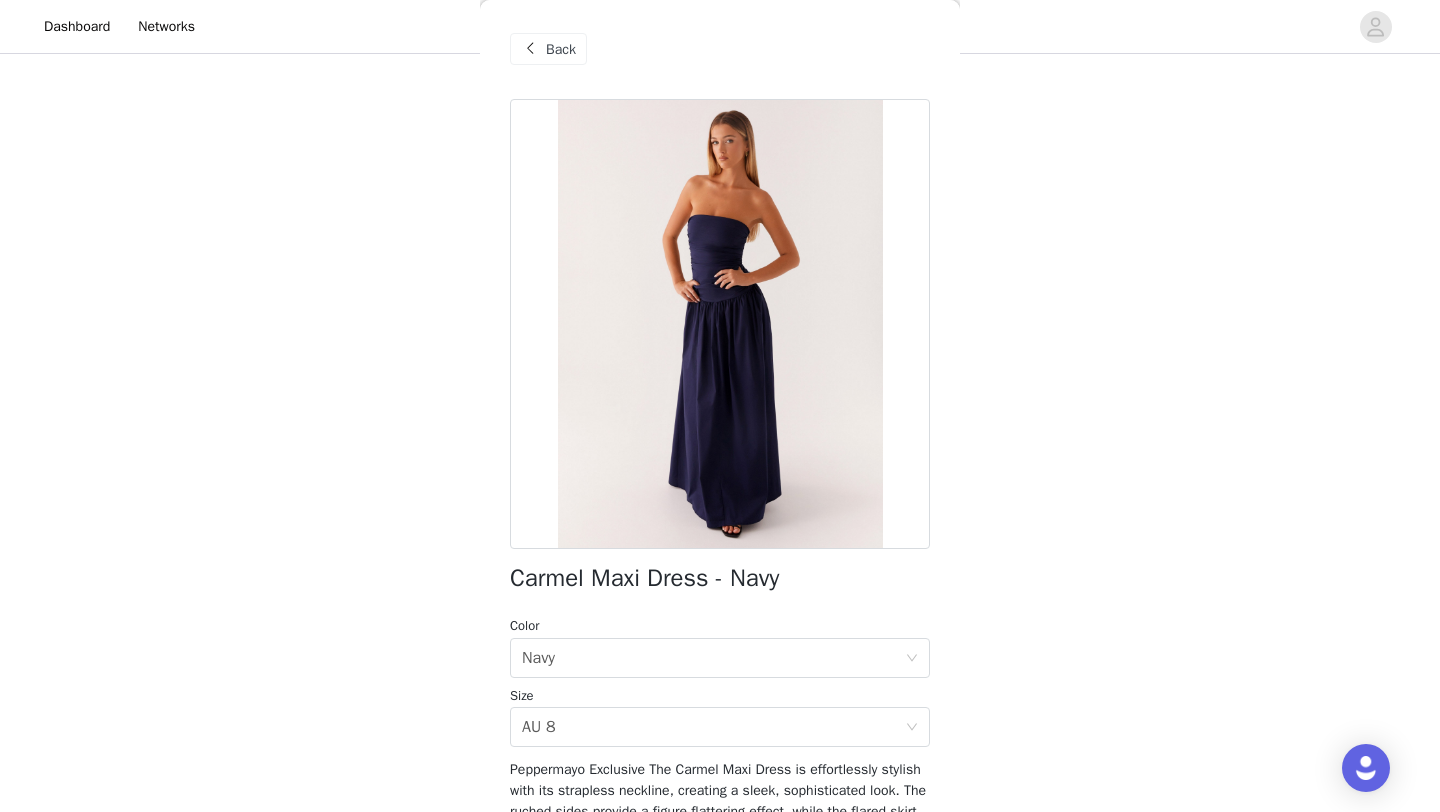 click on "Size" at bounding box center [720, 696] 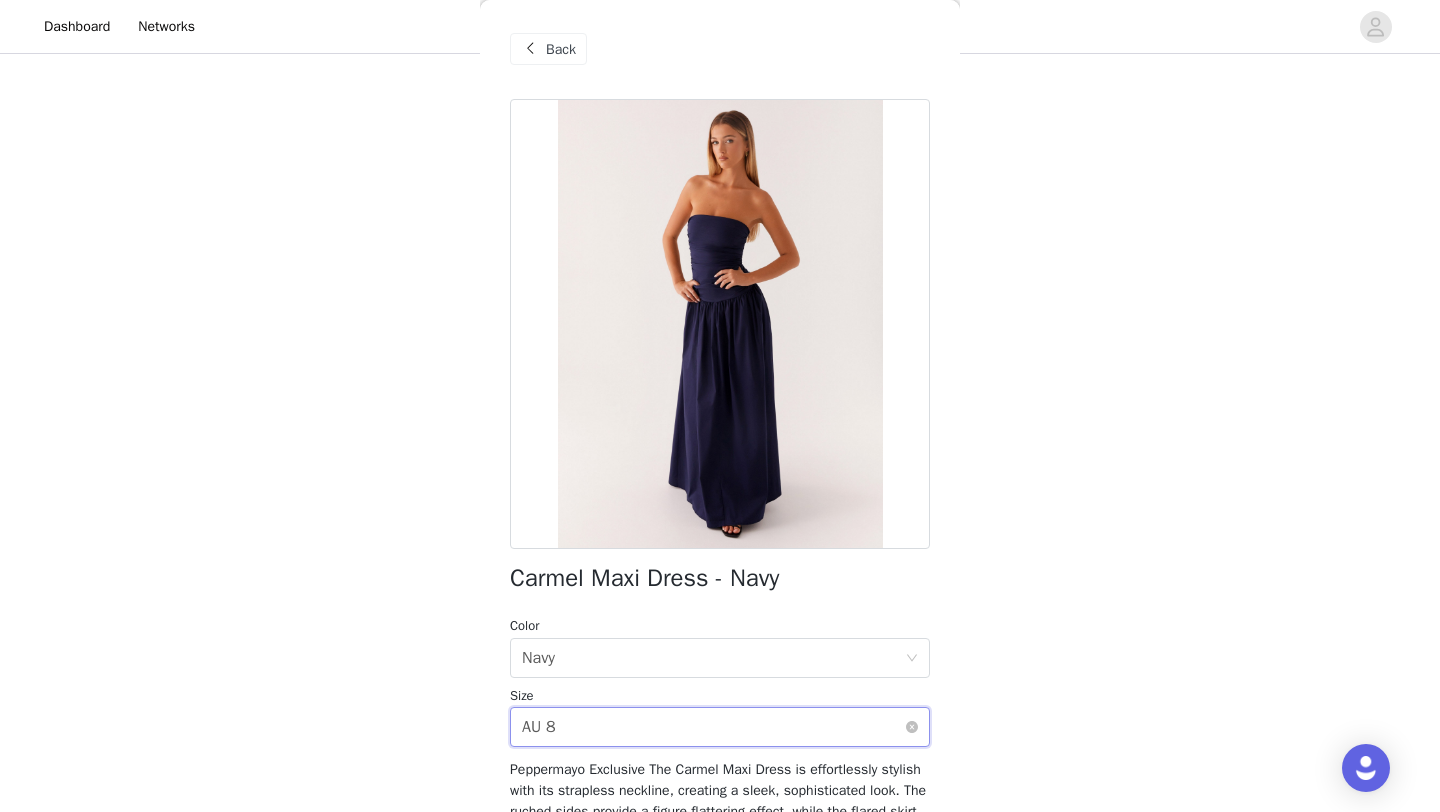 click on "Select size AU 8" at bounding box center [713, 727] 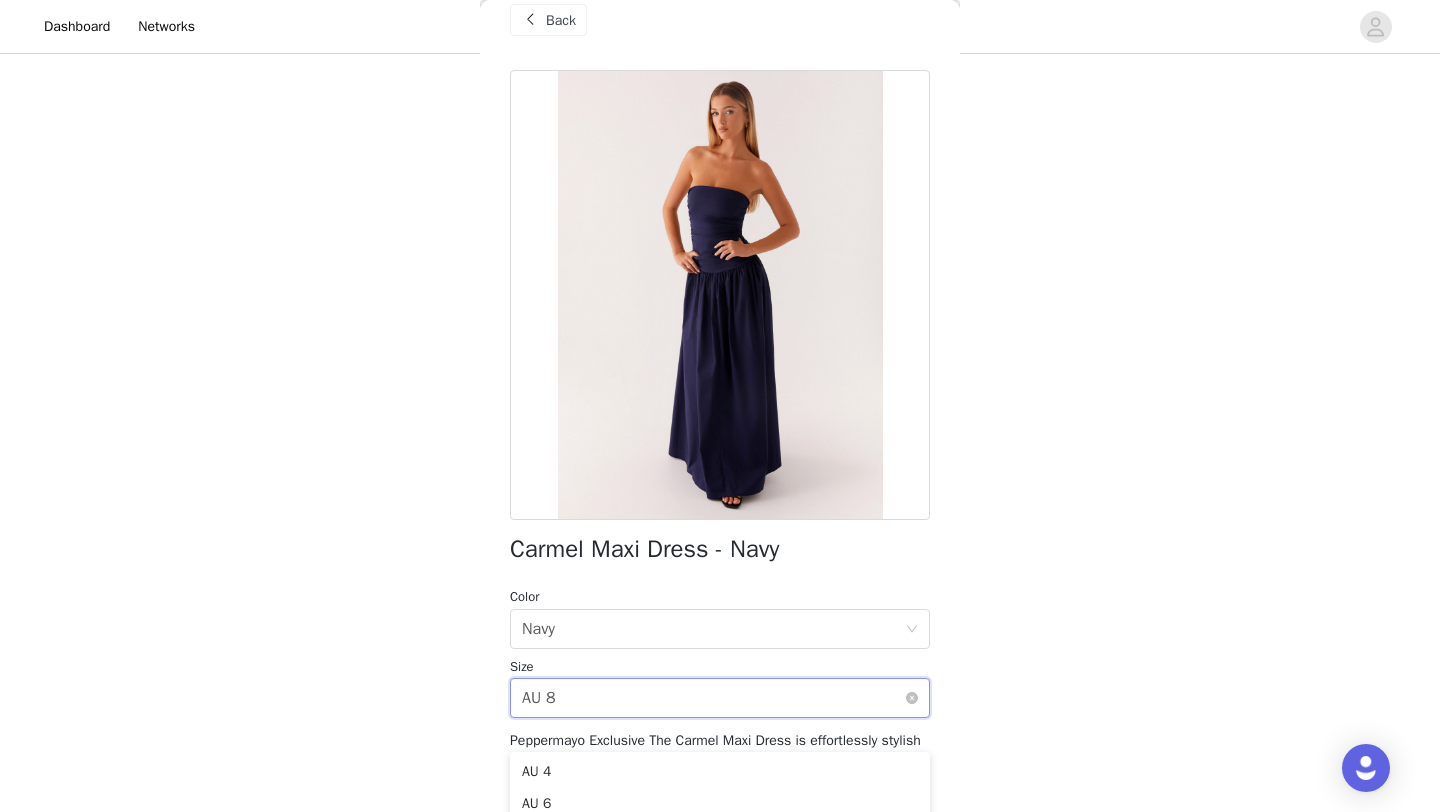 scroll, scrollTop: 72, scrollLeft: 0, axis: vertical 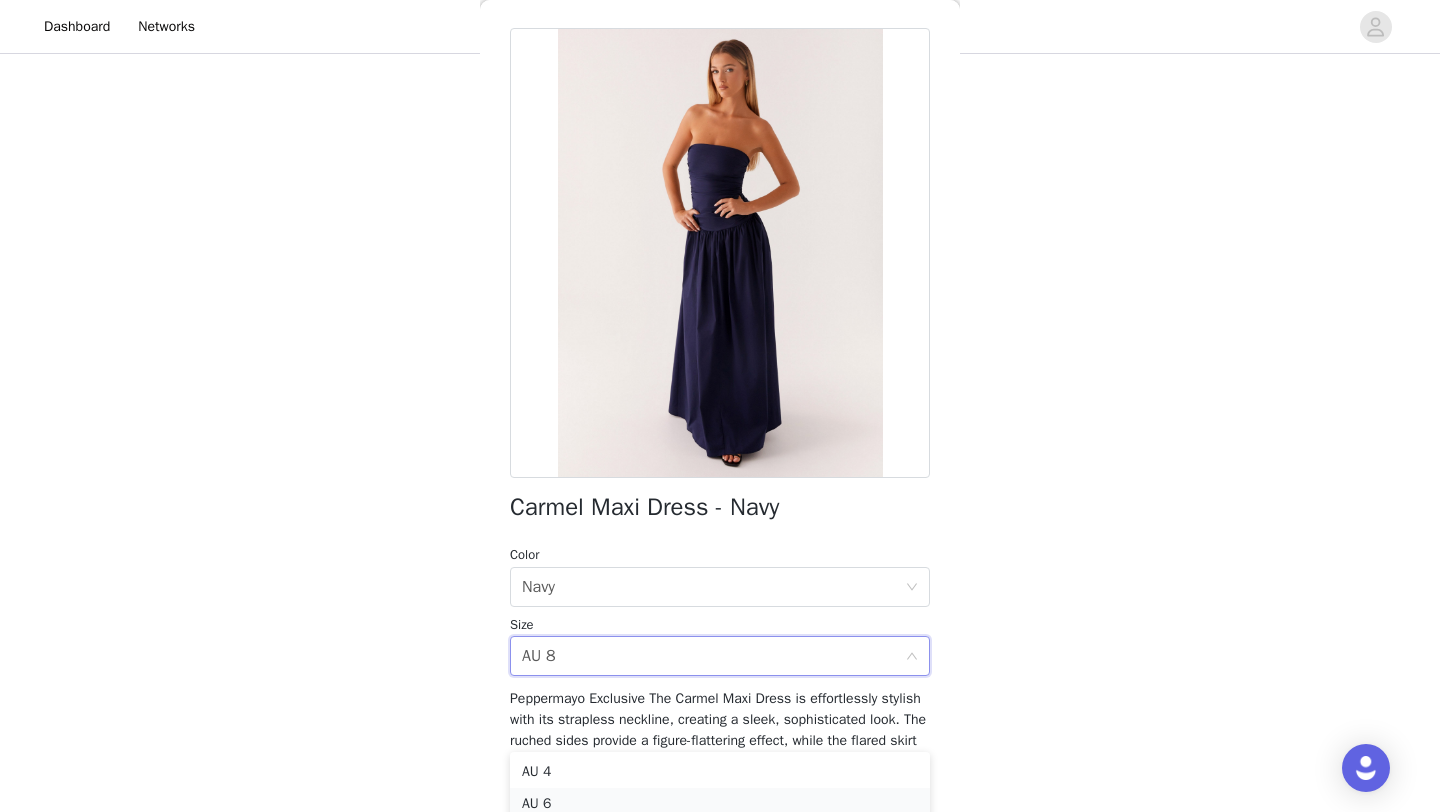 click on "AU 6" at bounding box center [720, 804] 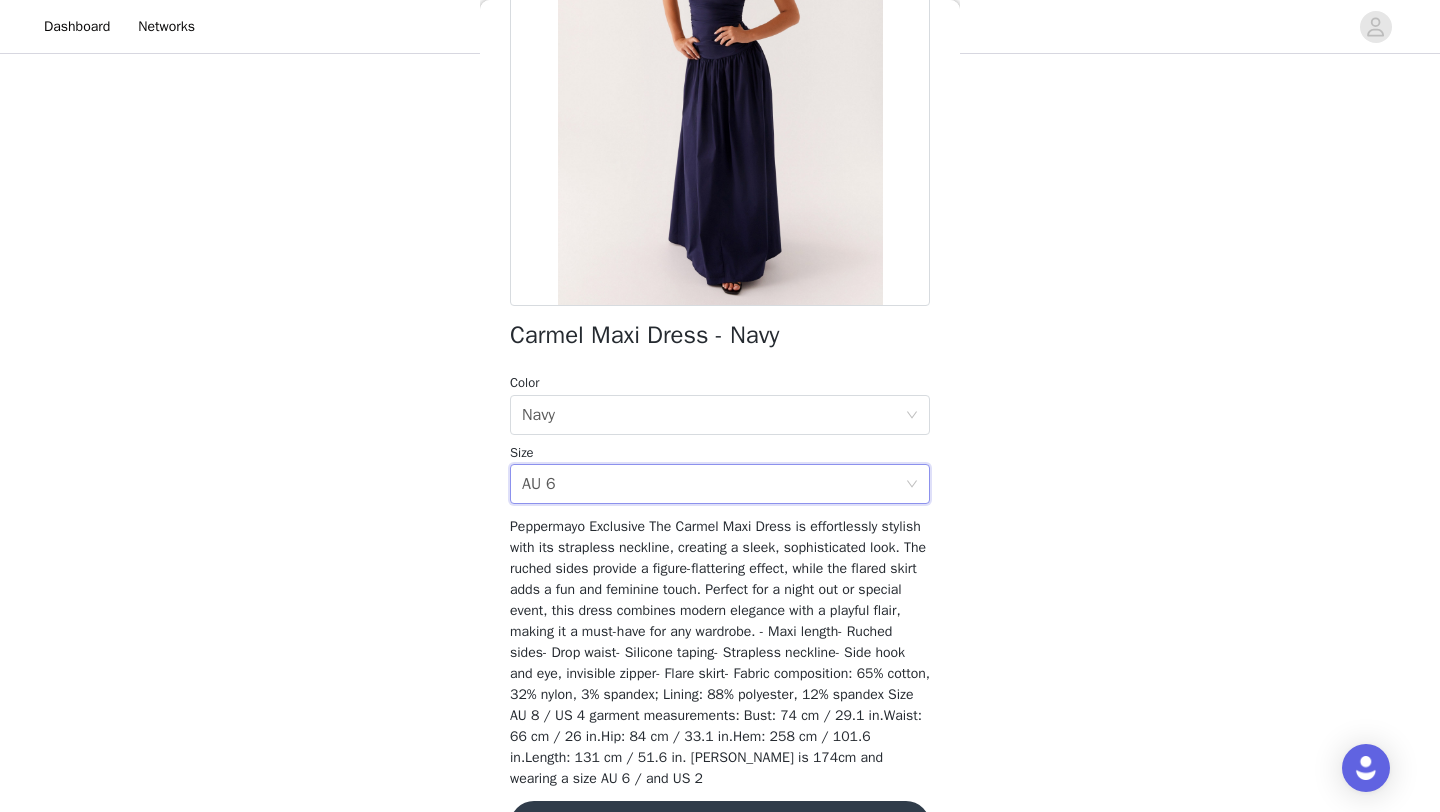 scroll, scrollTop: 305, scrollLeft: 0, axis: vertical 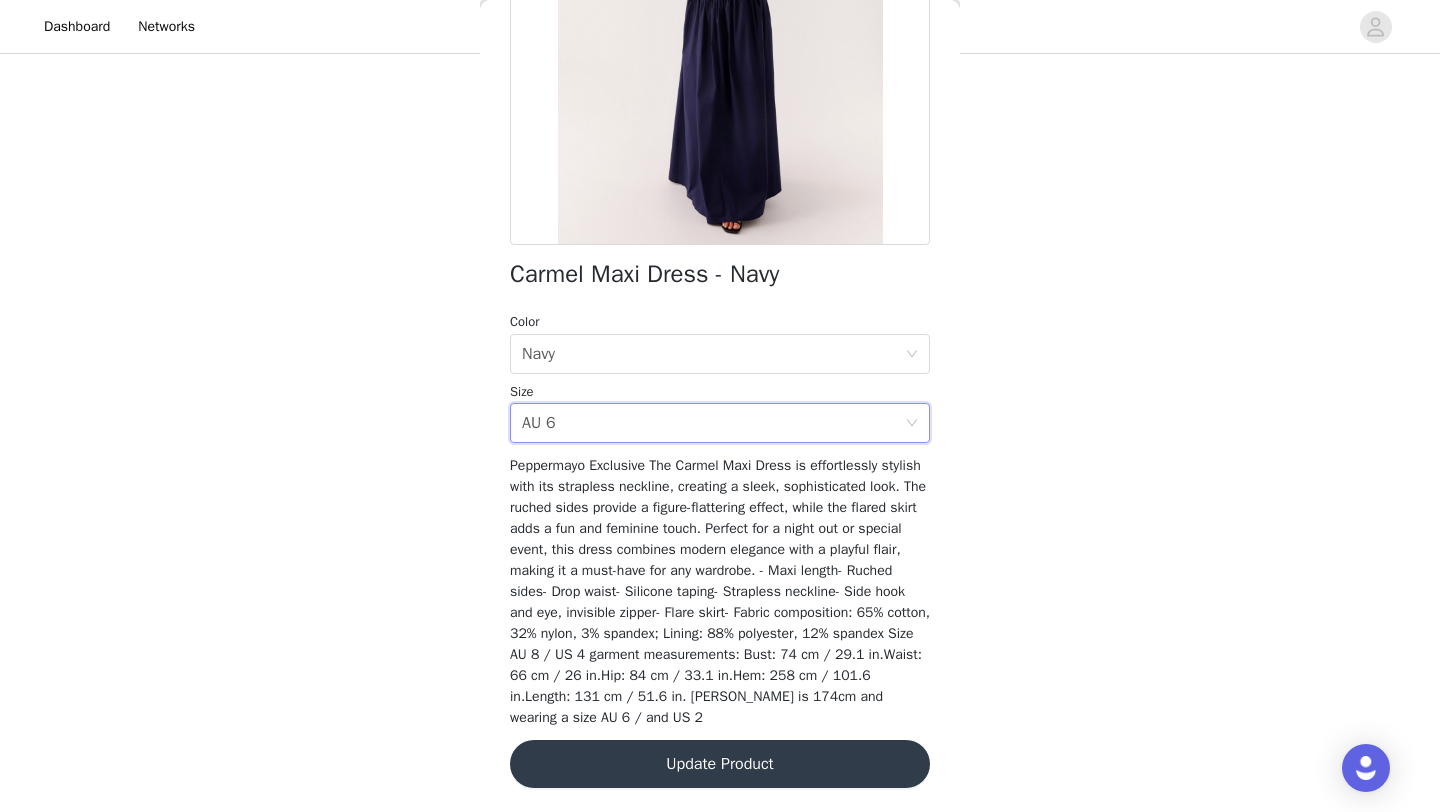 click on "Update Product" at bounding box center (720, 764) 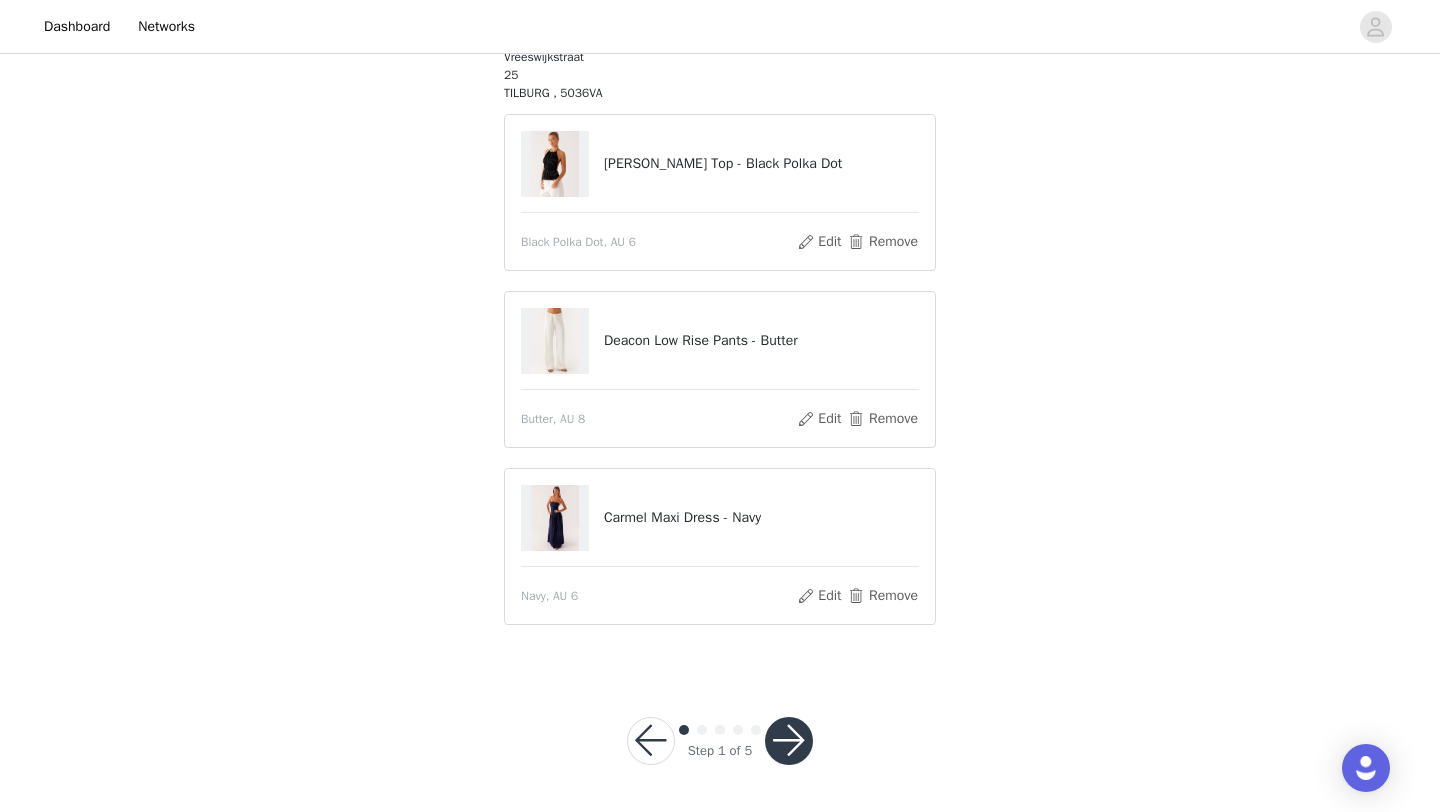 click at bounding box center [789, 741] 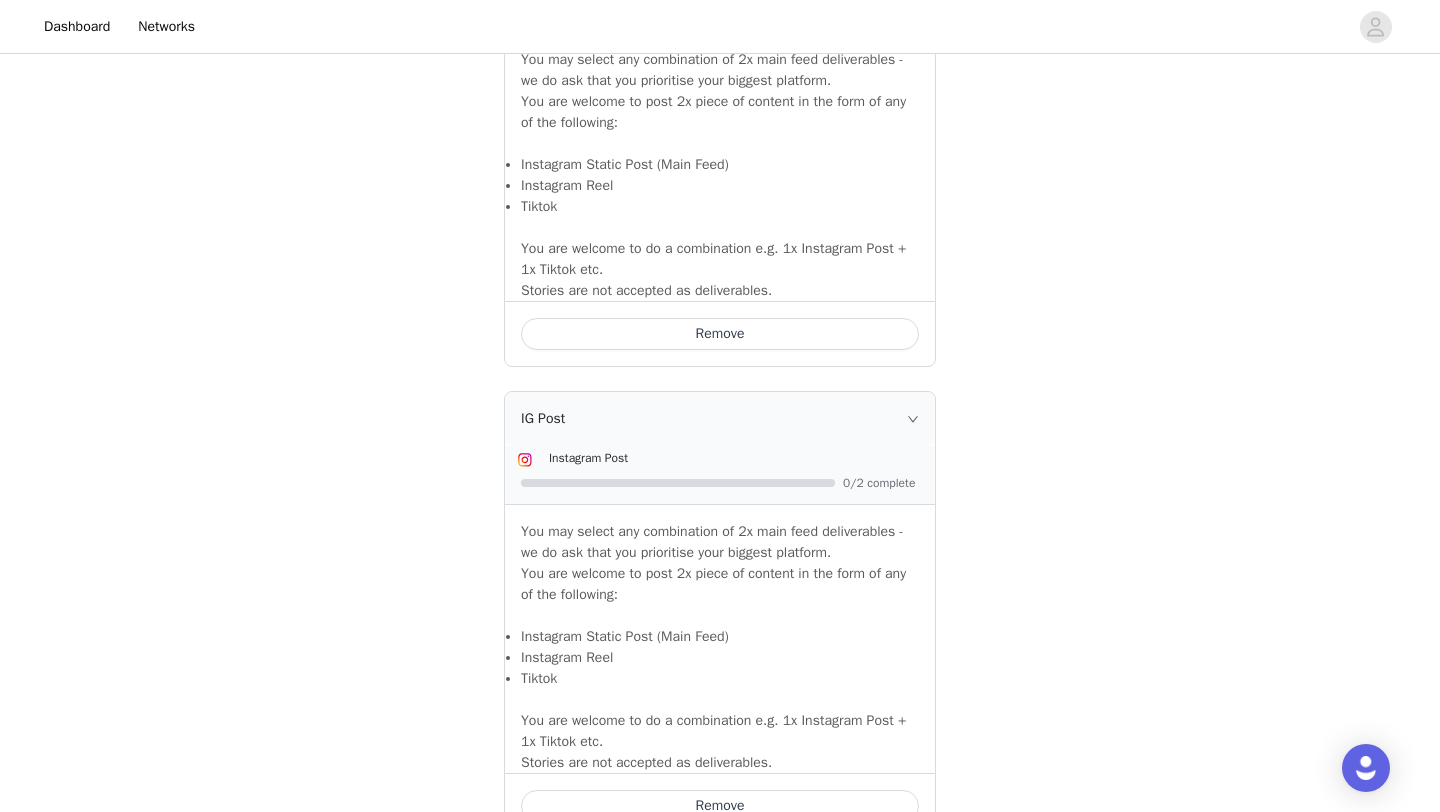 scroll, scrollTop: 2117, scrollLeft: 0, axis: vertical 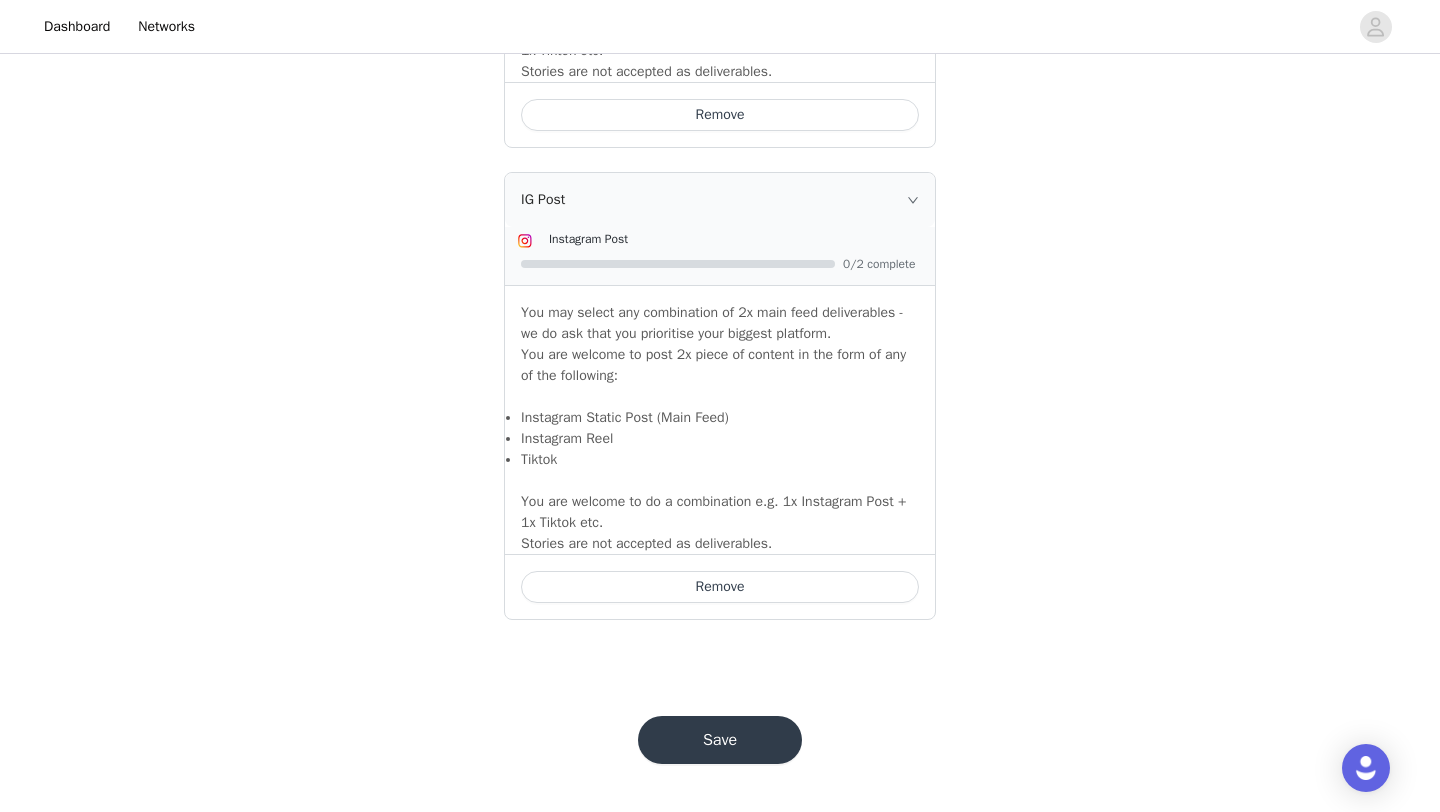 click on "Save" at bounding box center [720, 740] 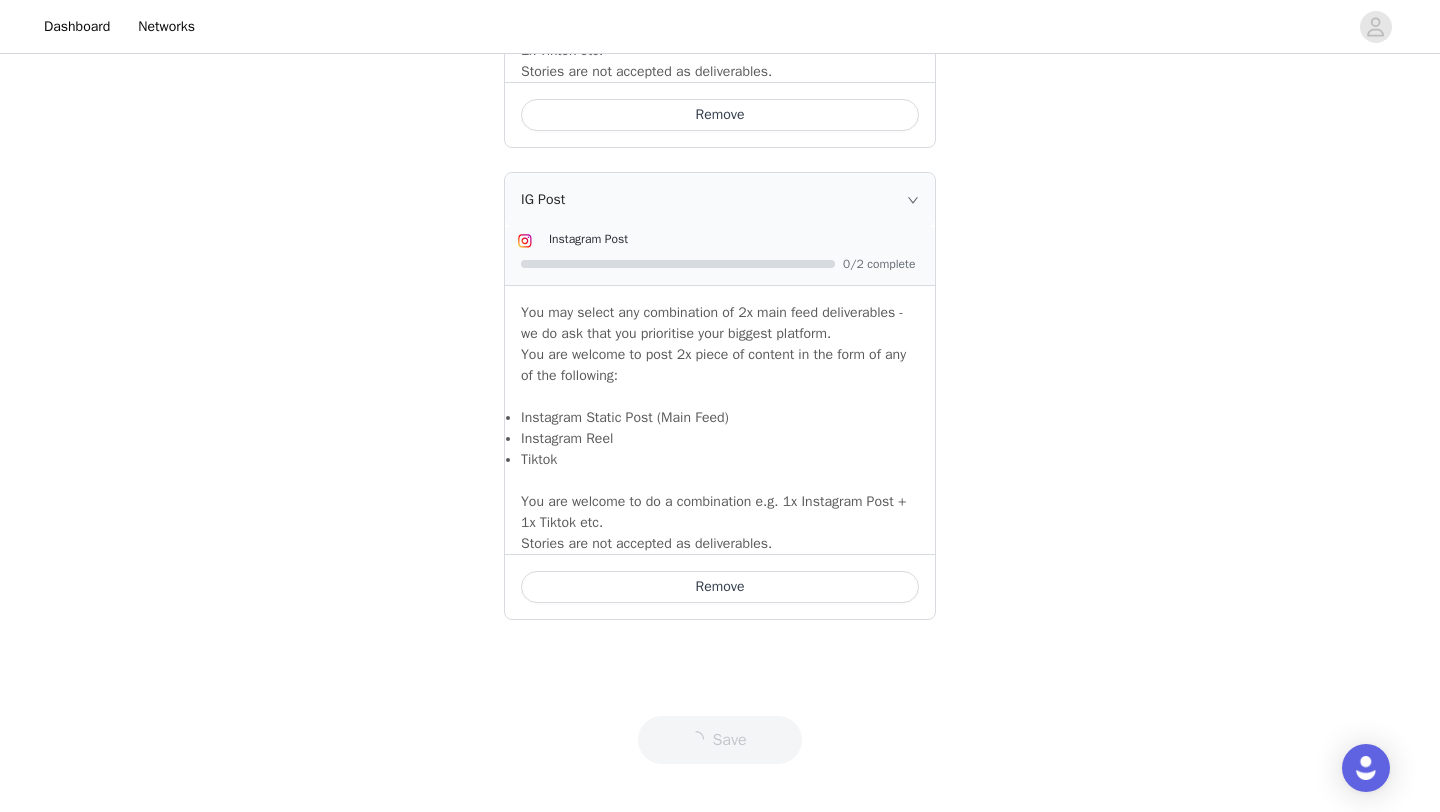 scroll, scrollTop: 0, scrollLeft: 0, axis: both 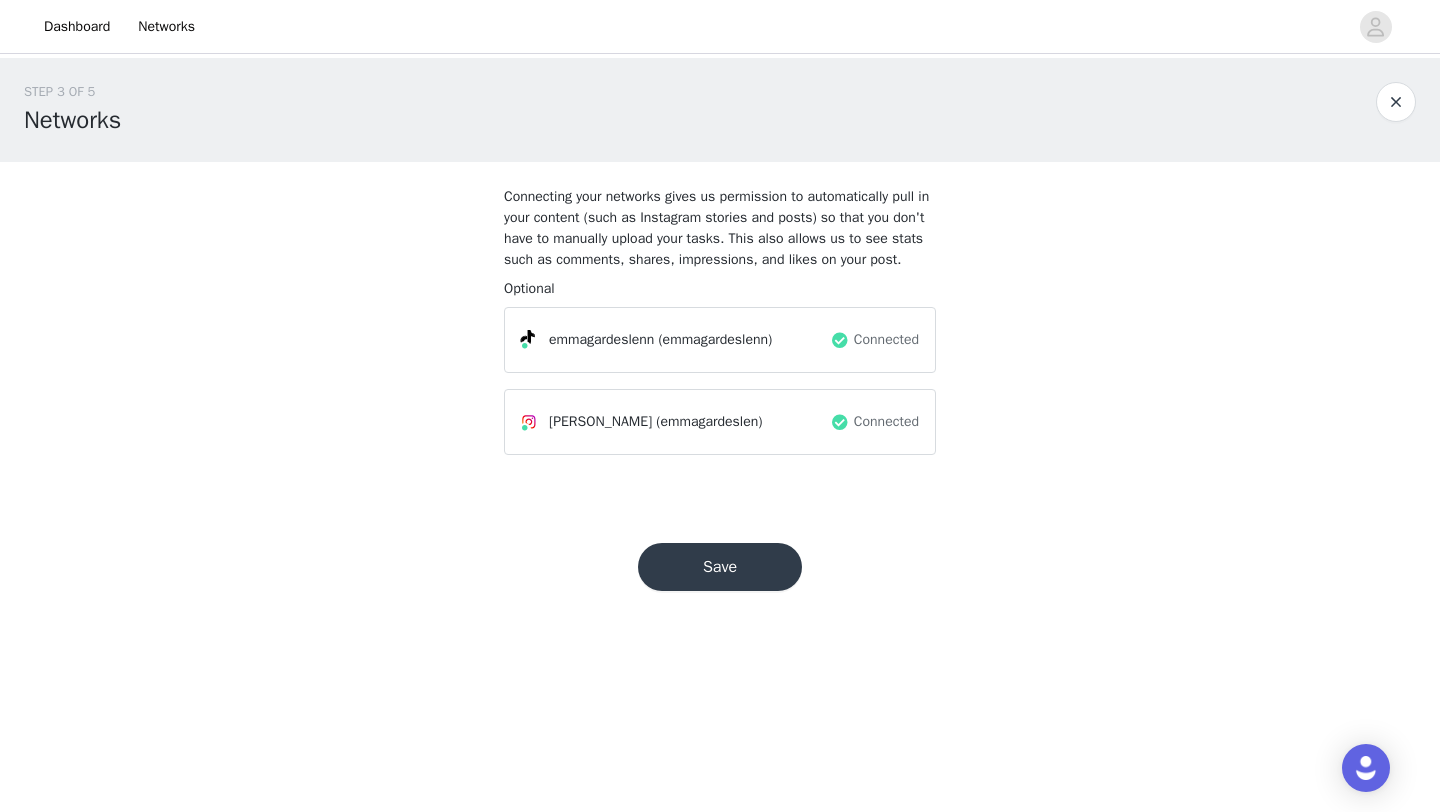 click on "Save" at bounding box center [720, 567] 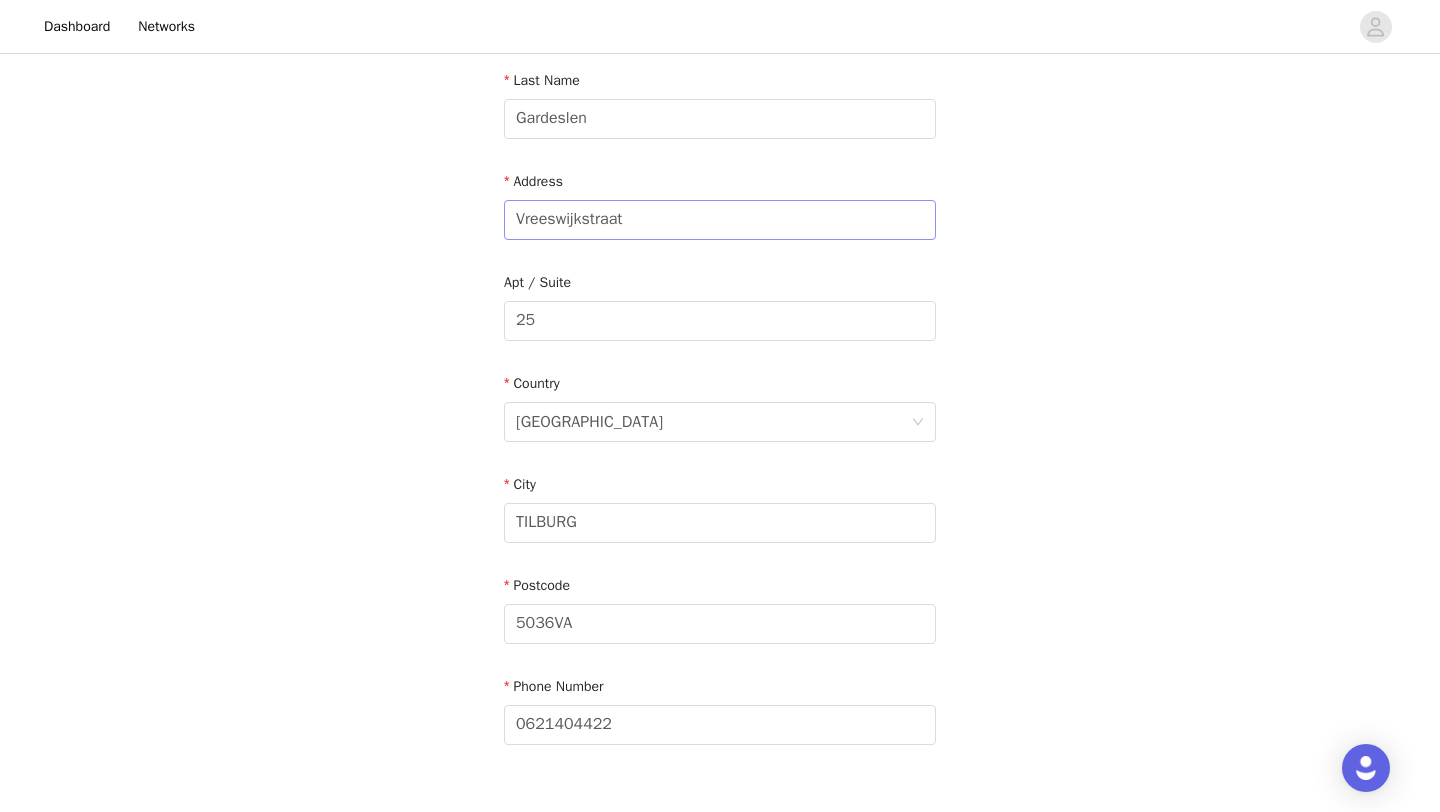 scroll, scrollTop: 450, scrollLeft: 0, axis: vertical 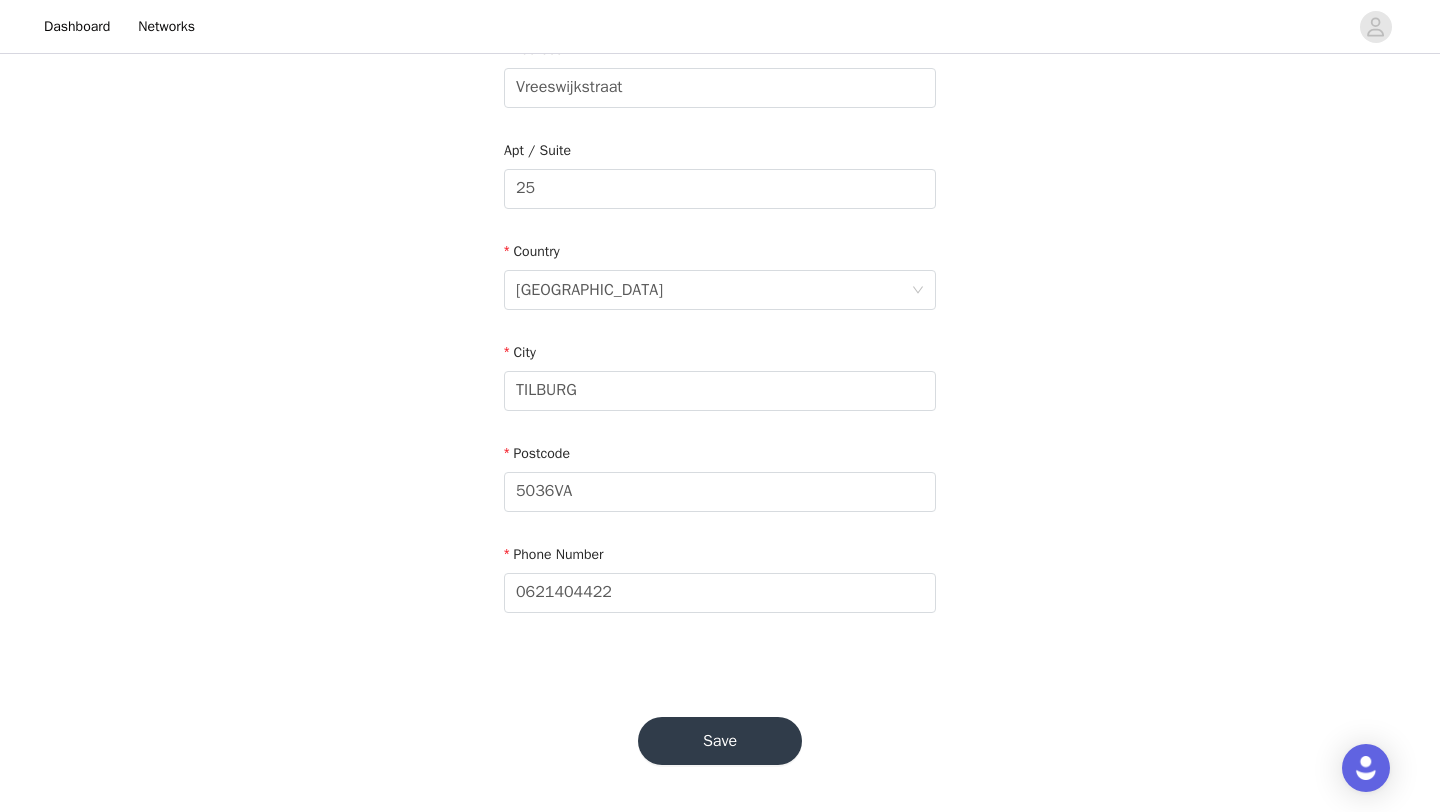click on "Save" at bounding box center (720, 741) 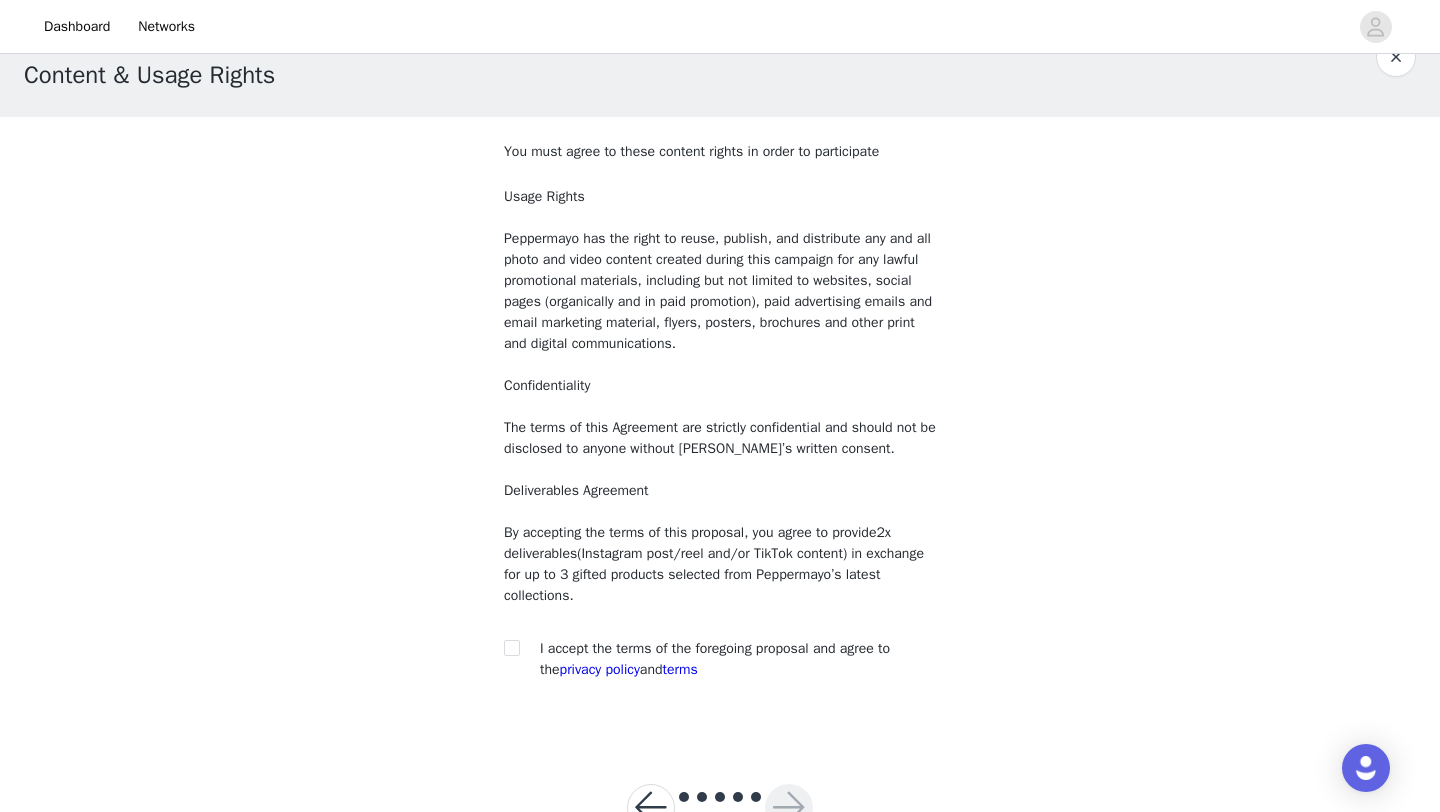 scroll, scrollTop: 73, scrollLeft: 0, axis: vertical 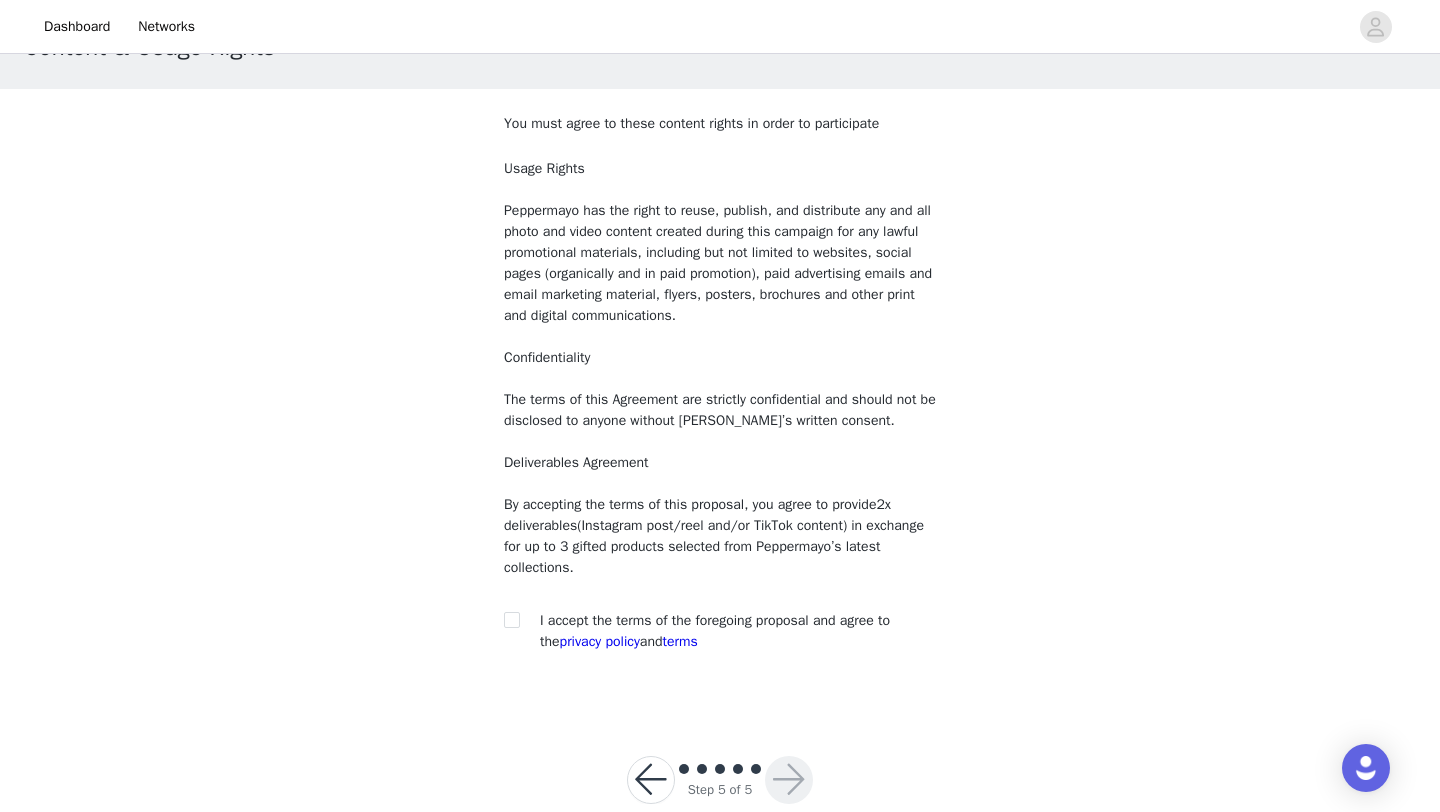 click on "I accept the terms of the foregoing proposal and agree to the
privacy policy
and
terms" at bounding box center [738, 631] 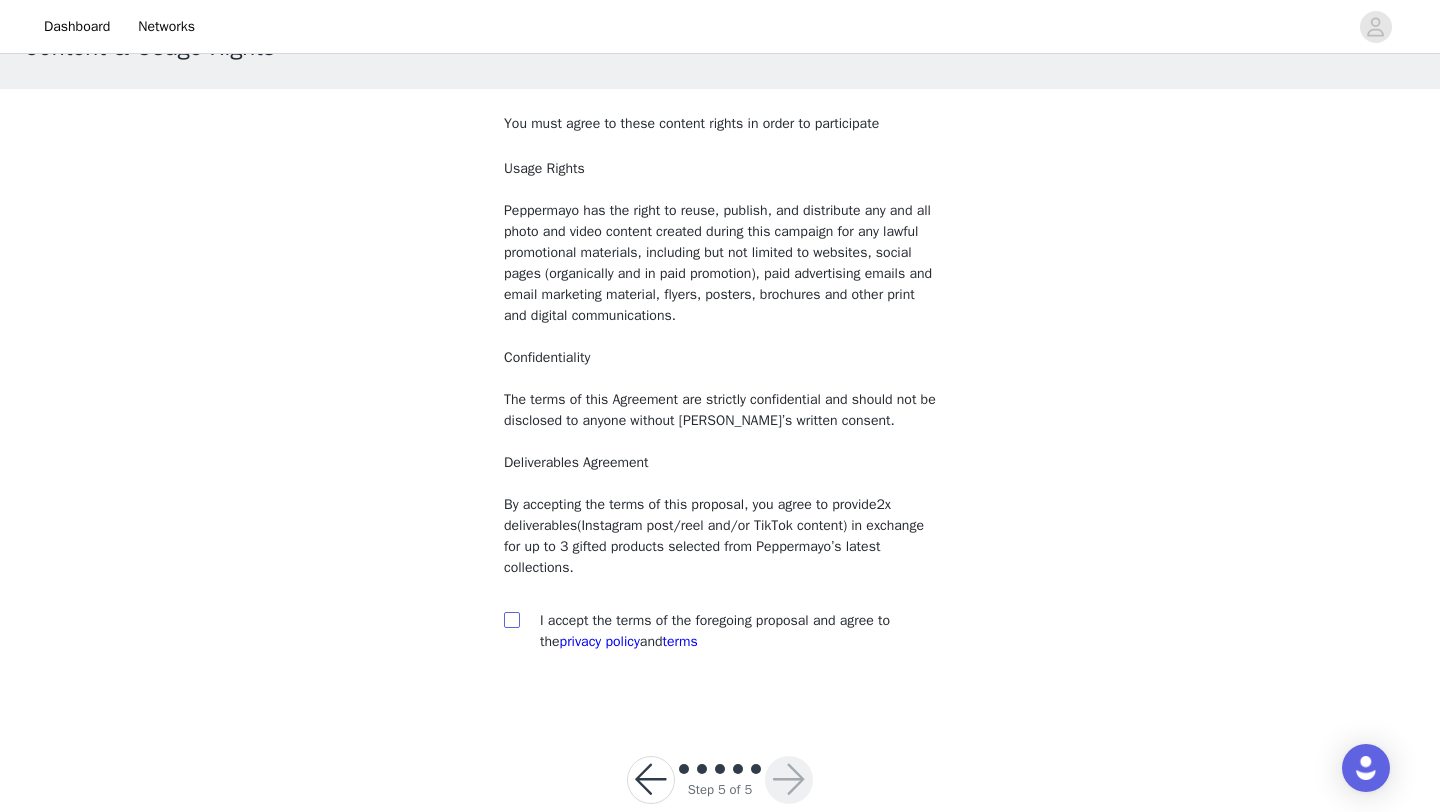 click at bounding box center [511, 619] 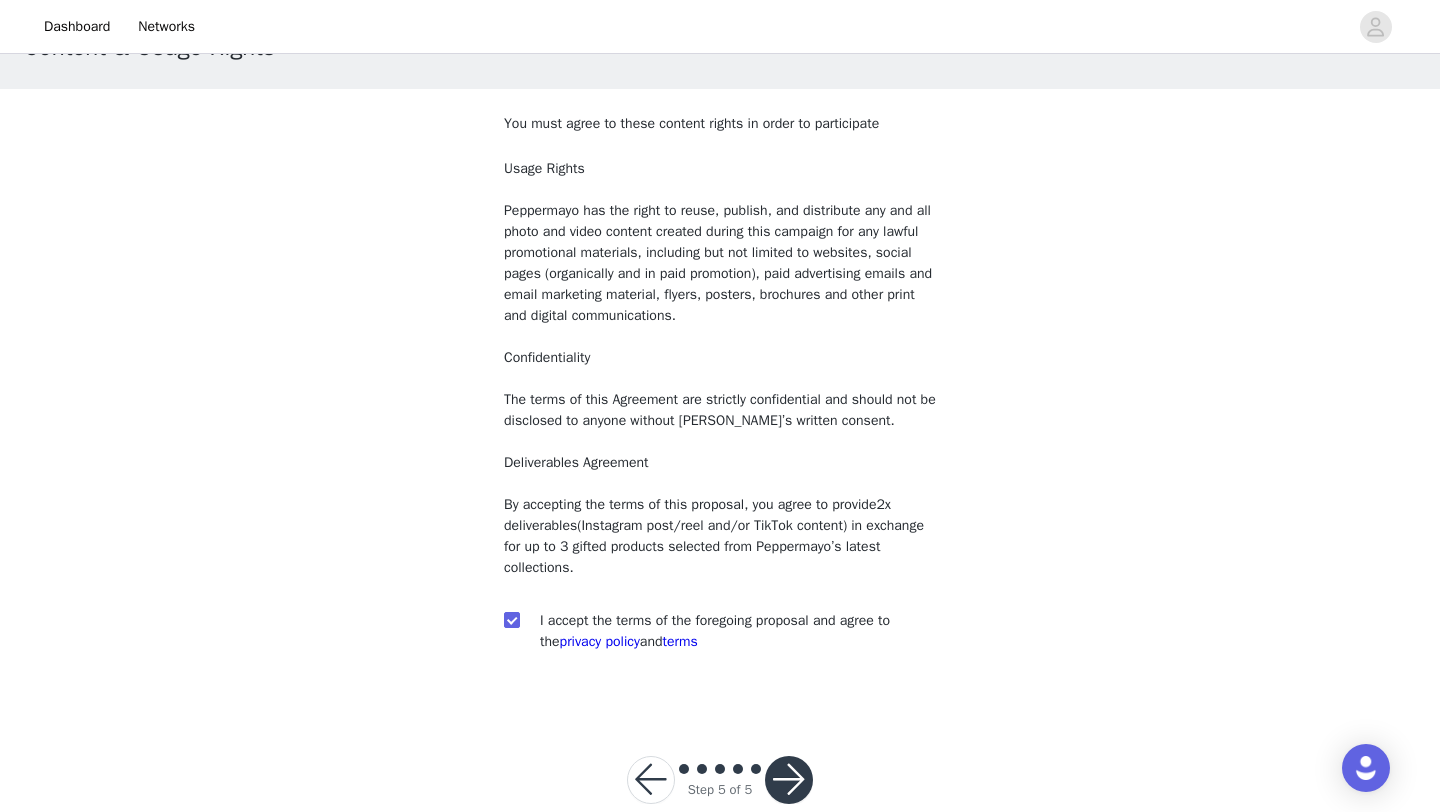 click at bounding box center [789, 780] 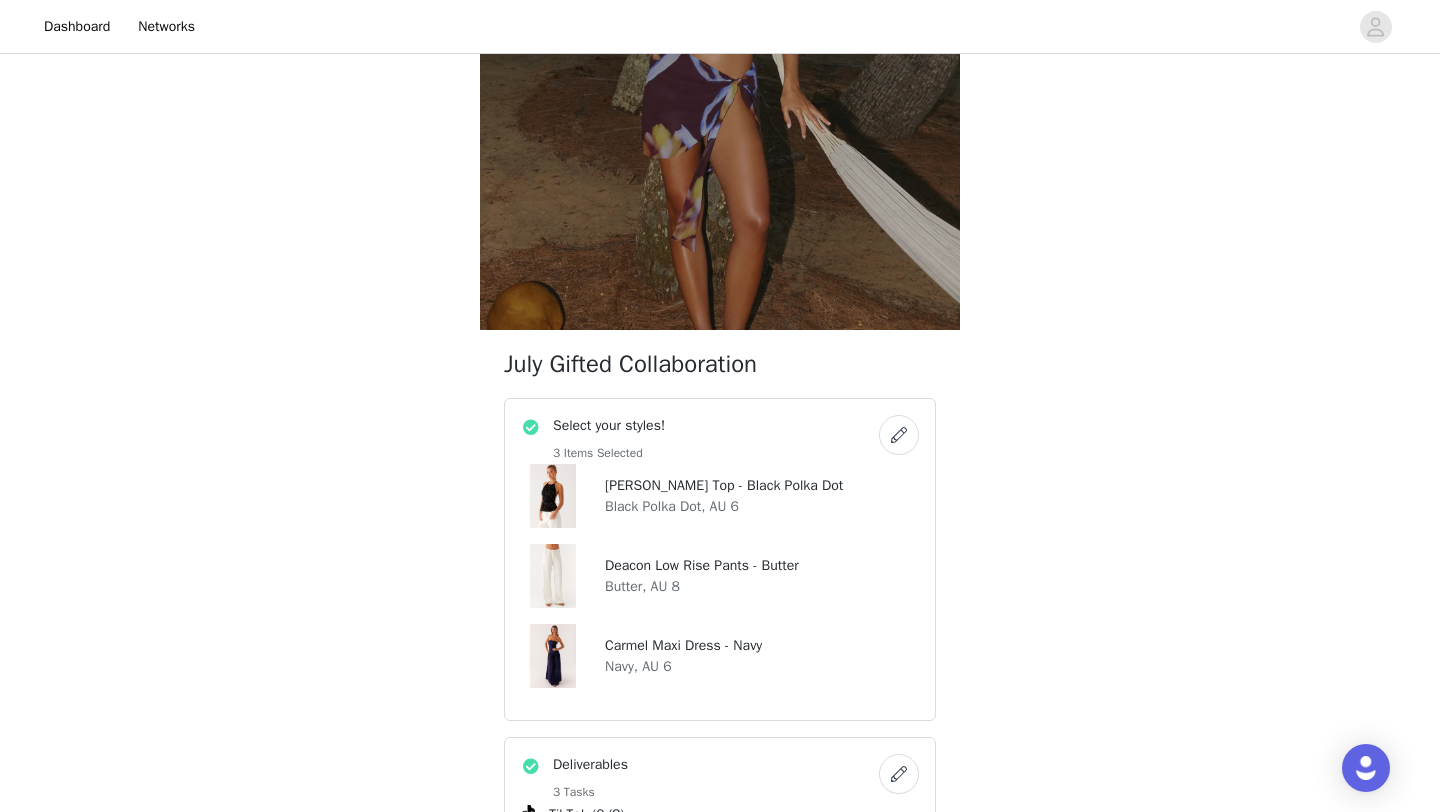scroll, scrollTop: 257, scrollLeft: 0, axis: vertical 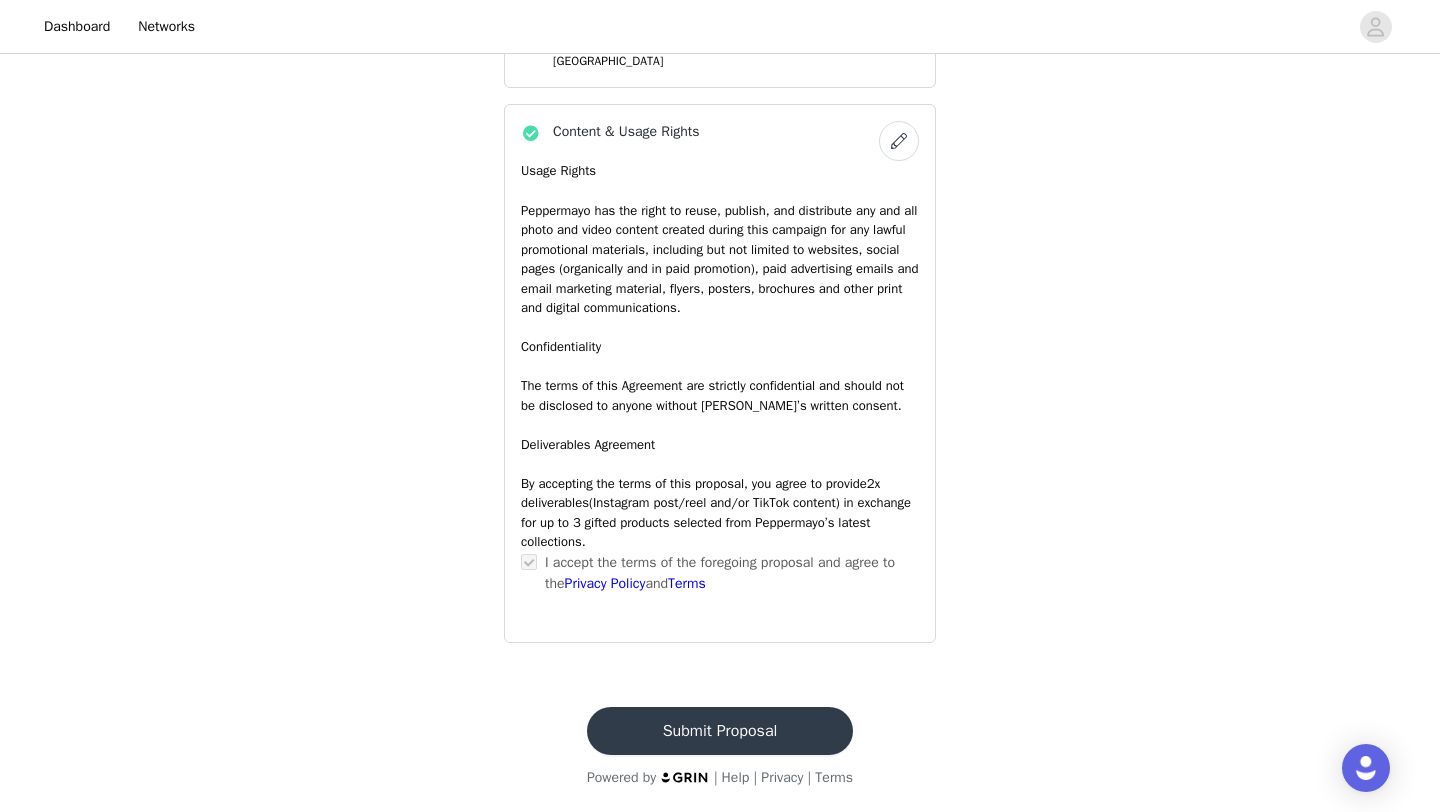 click on "Submit Proposal" at bounding box center (720, 731) 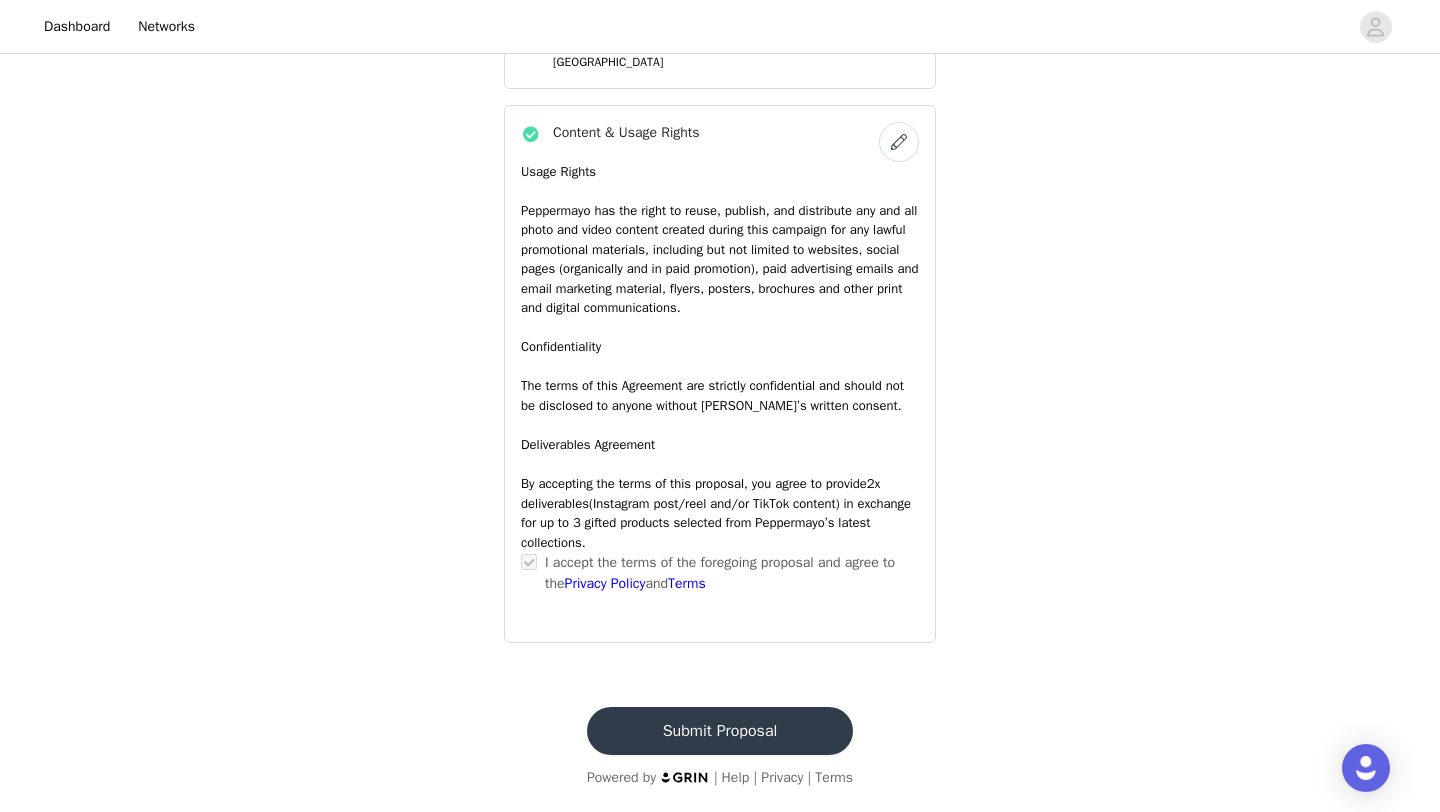 scroll, scrollTop: 0, scrollLeft: 0, axis: both 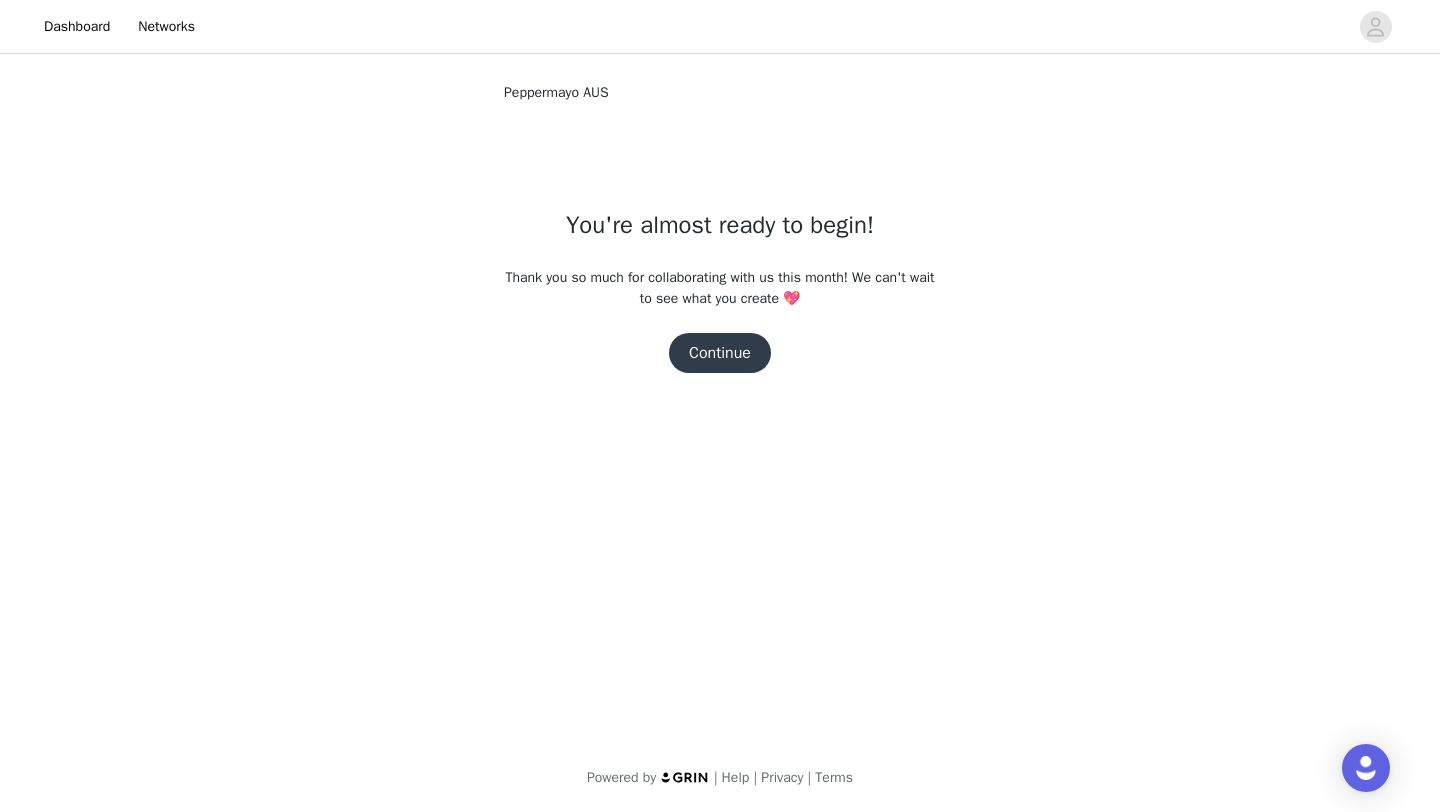 click on "Continue" at bounding box center [720, 353] 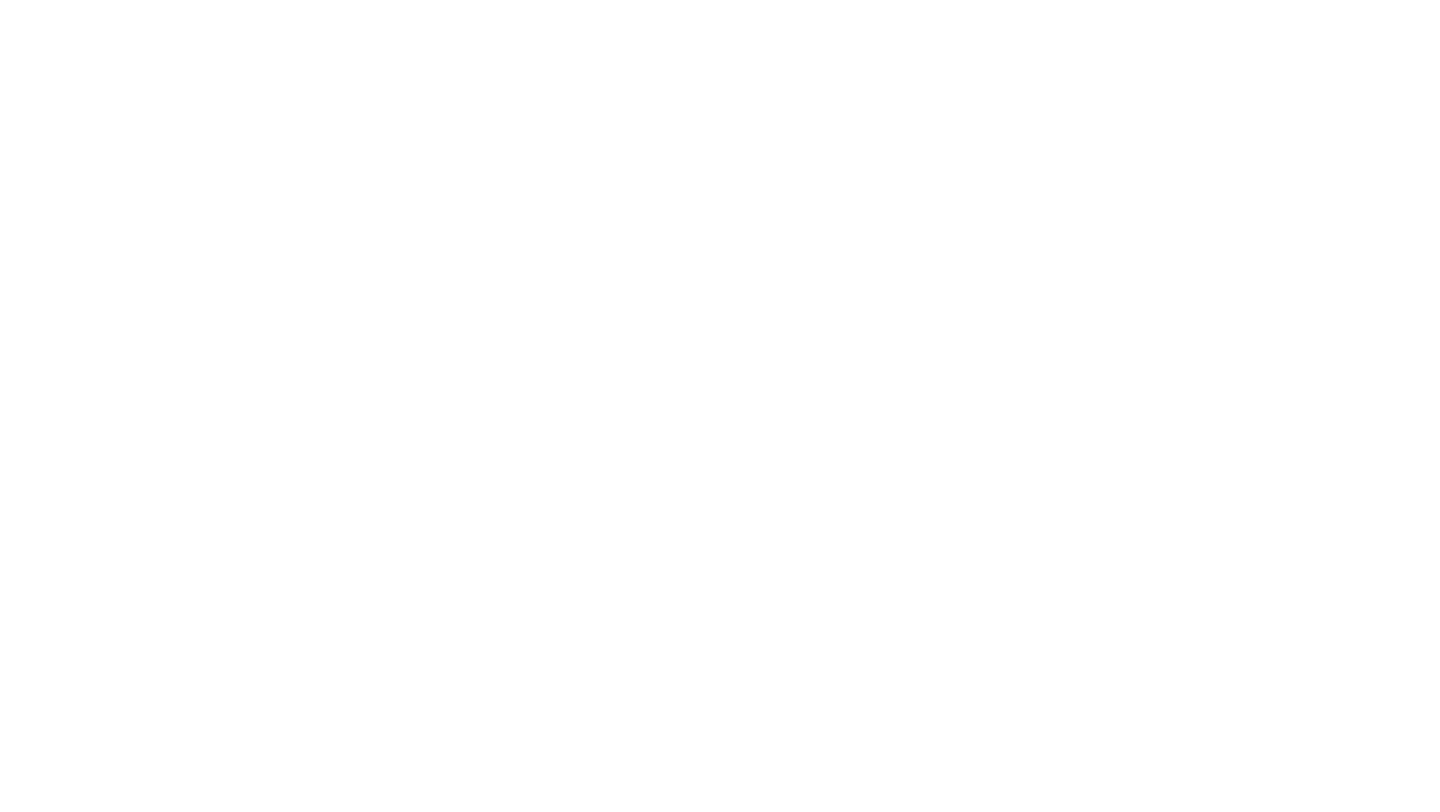 scroll, scrollTop: 0, scrollLeft: 0, axis: both 